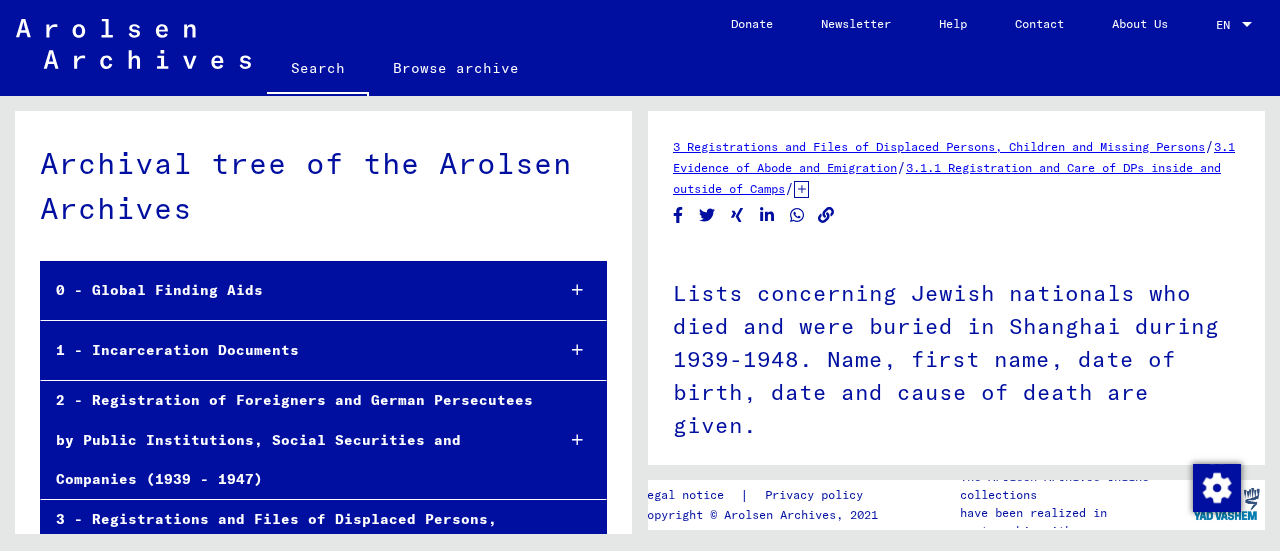 scroll, scrollTop: 0, scrollLeft: 0, axis: both 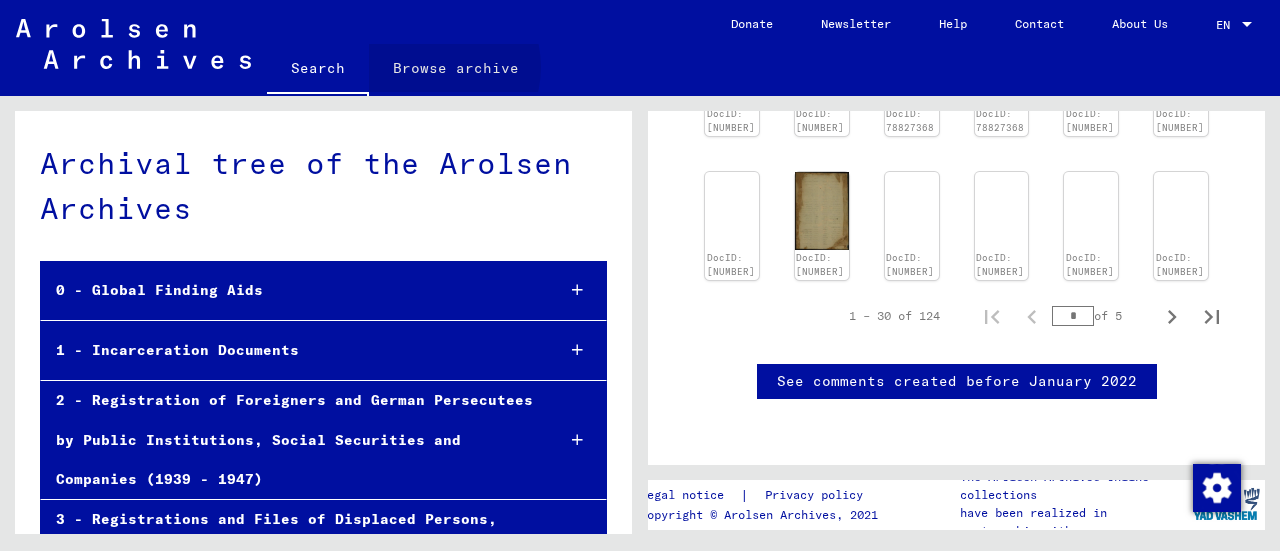 click on "Browse archive" at bounding box center (456, 68) 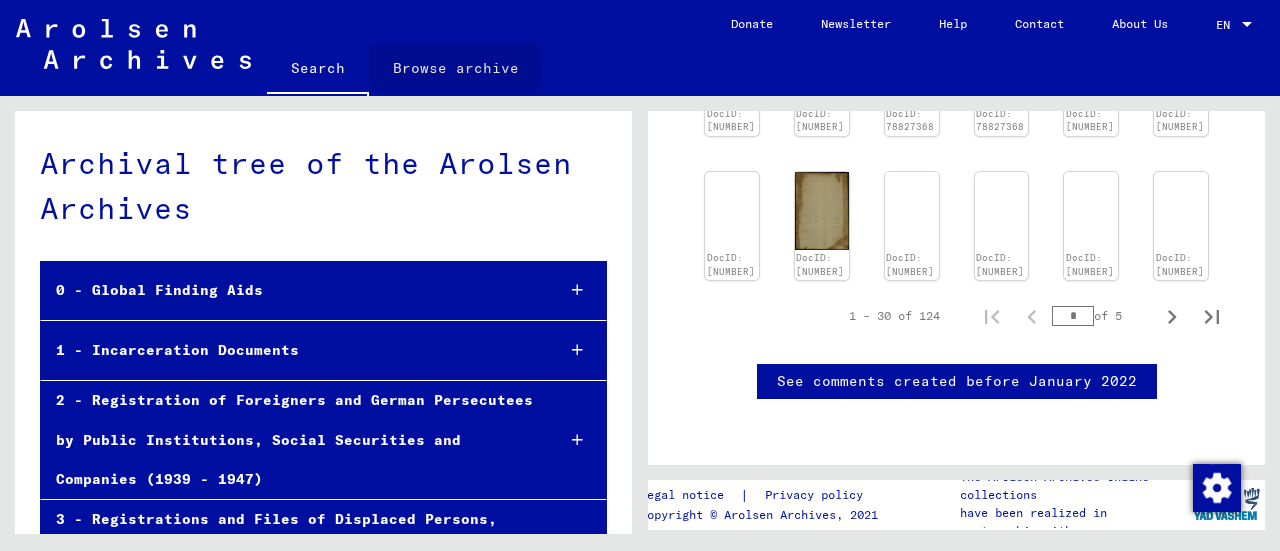 scroll, scrollTop: 0, scrollLeft: 0, axis: both 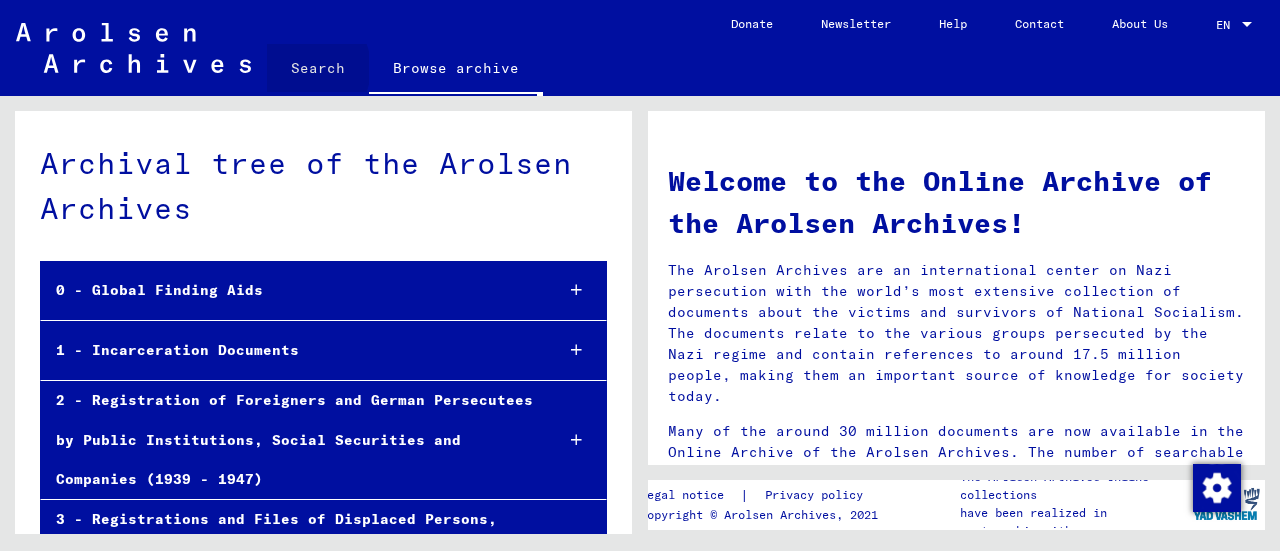 click on "Search" at bounding box center [318, 68] 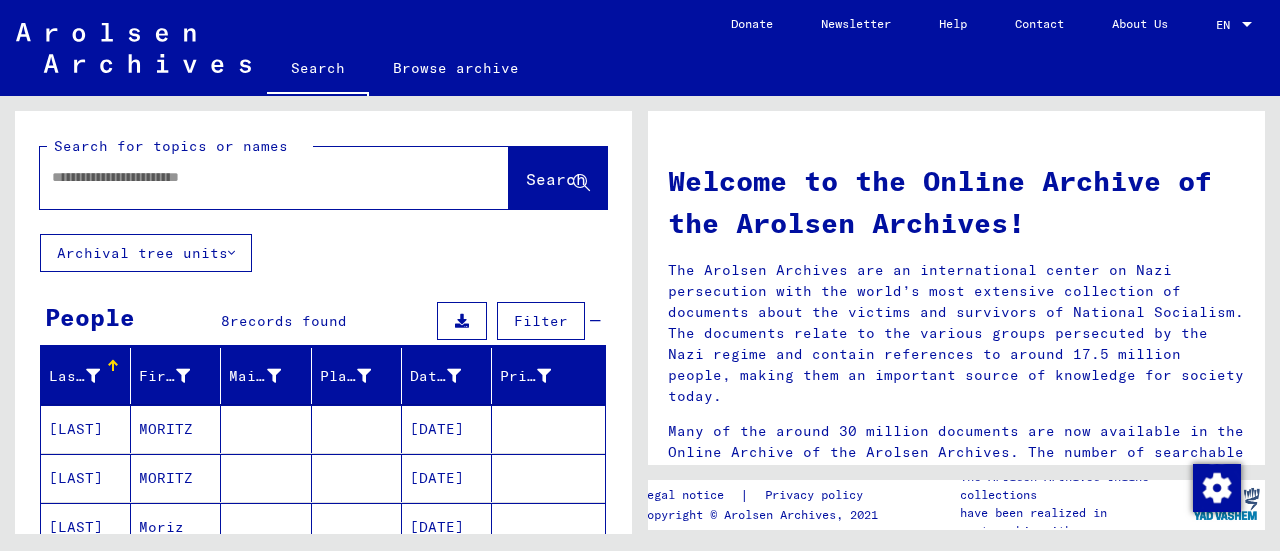 click at bounding box center (250, 177) 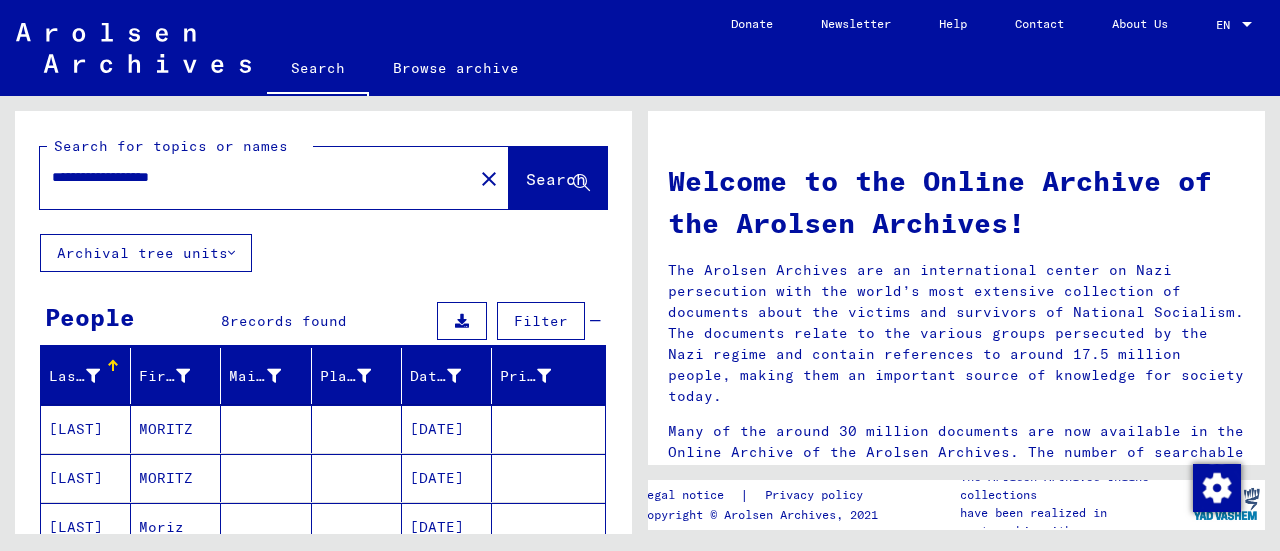 click on "Search" at bounding box center (556, 179) 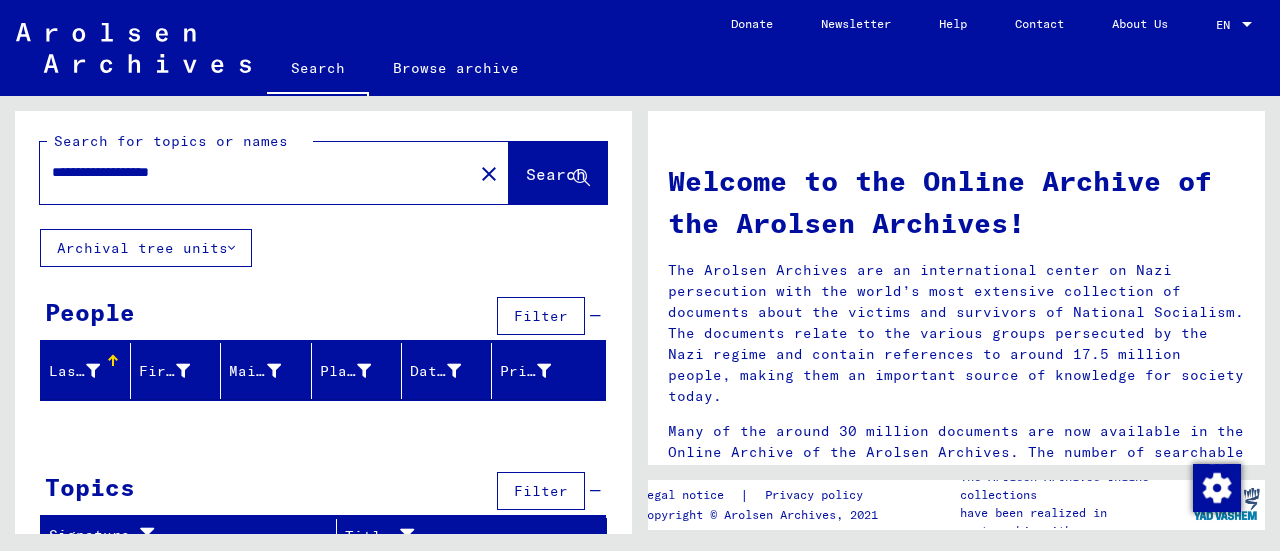 scroll, scrollTop: 0, scrollLeft: 0, axis: both 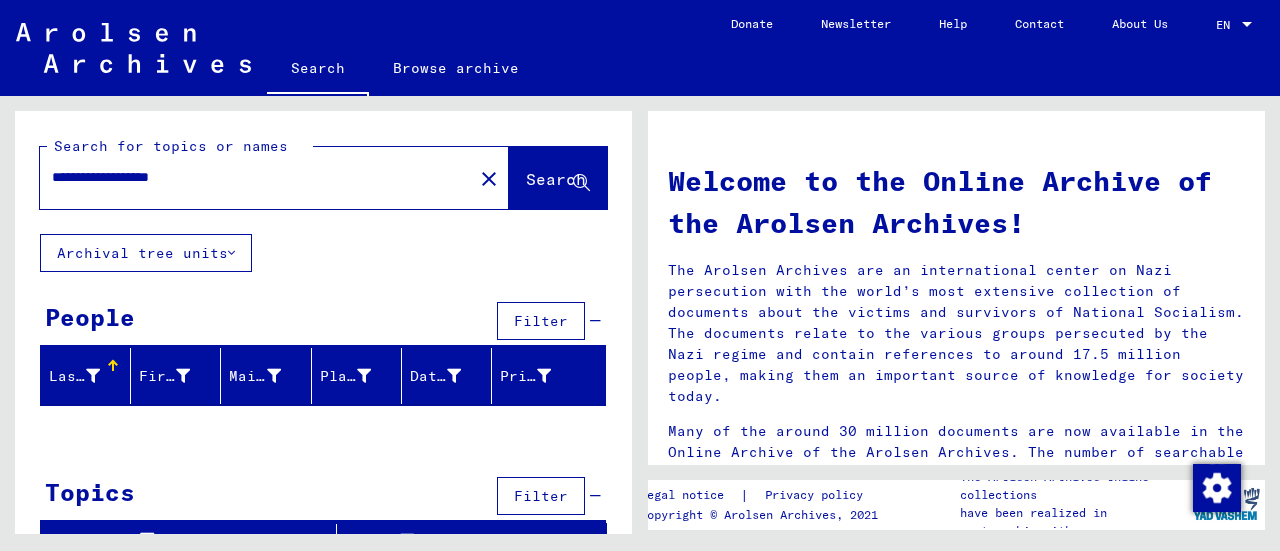 click on "People" at bounding box center [90, 317] 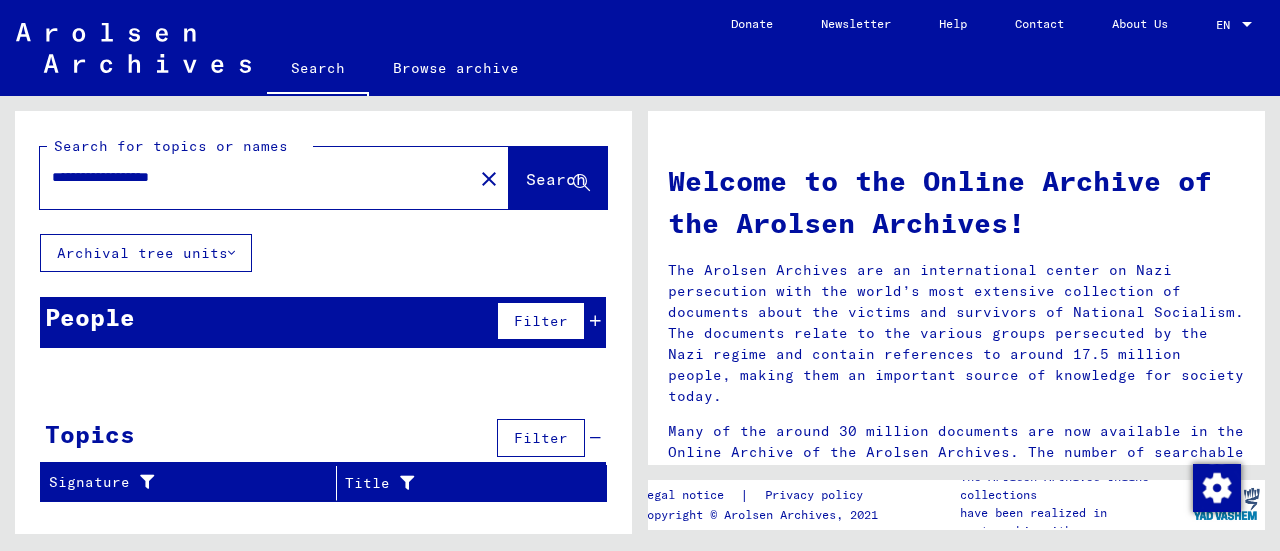 click on "People  Filter" at bounding box center (323, 322) 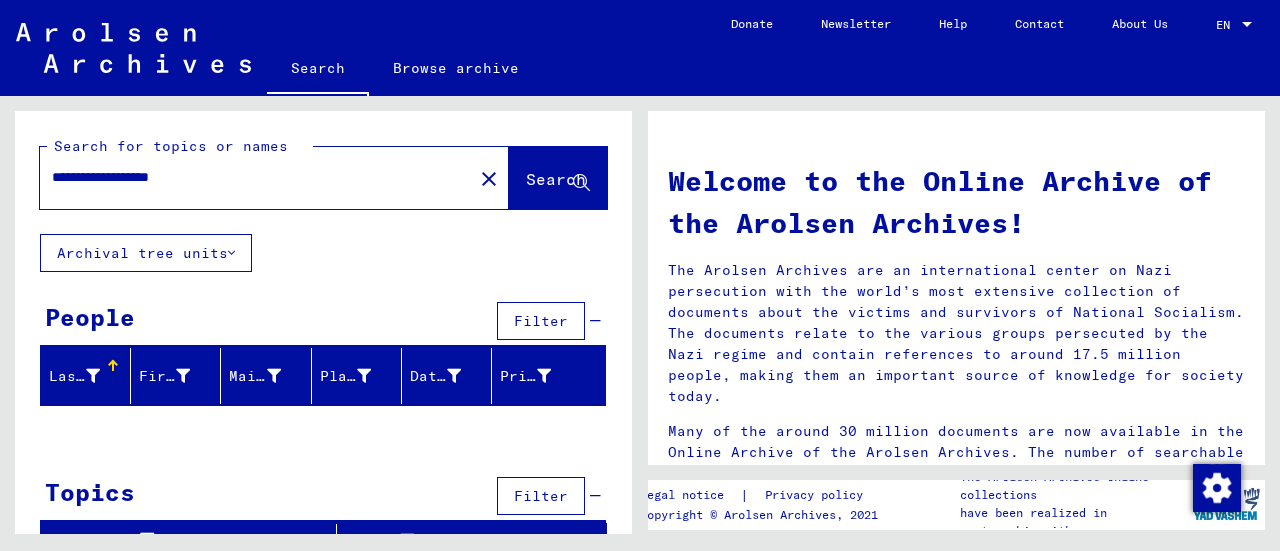 click on "Last Name" at bounding box center (74, 376) 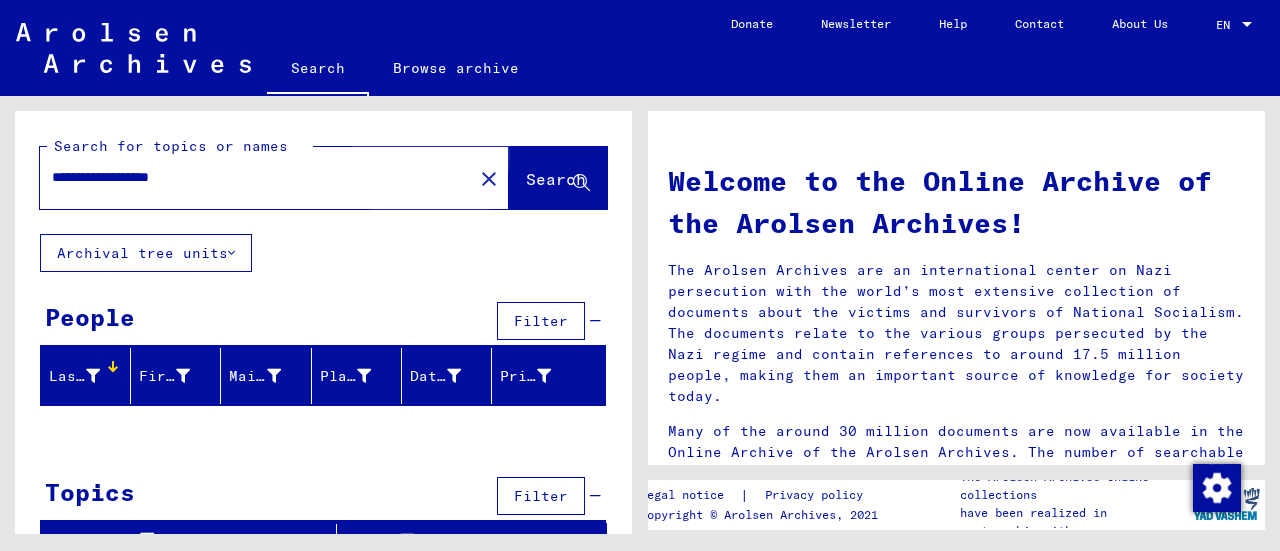 click on "Search" at bounding box center (556, 179) 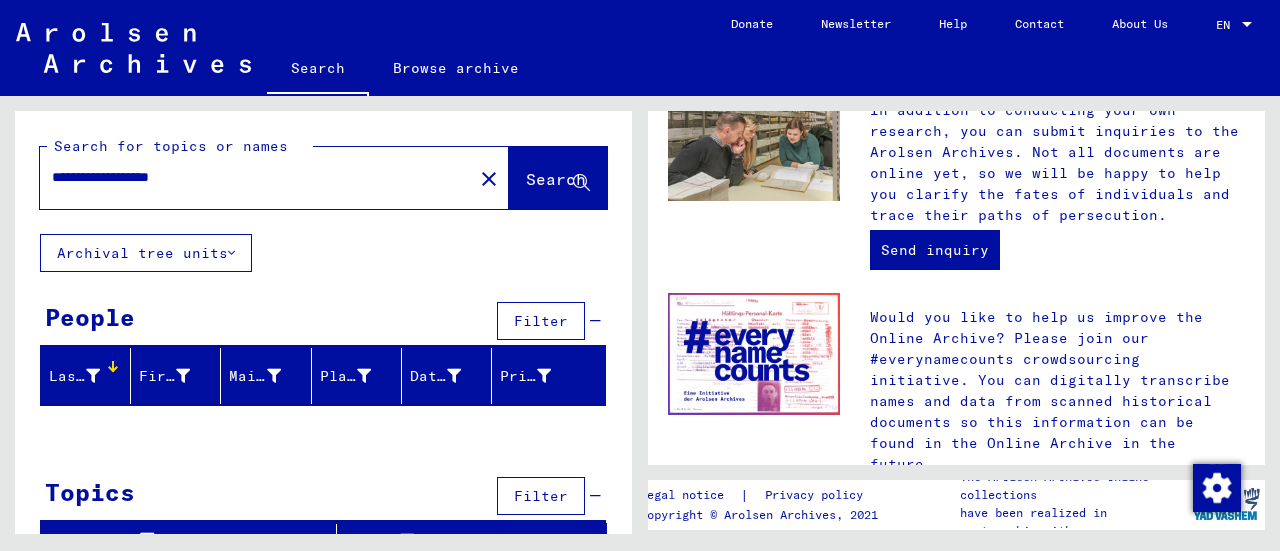 scroll, scrollTop: 1021, scrollLeft: 0, axis: vertical 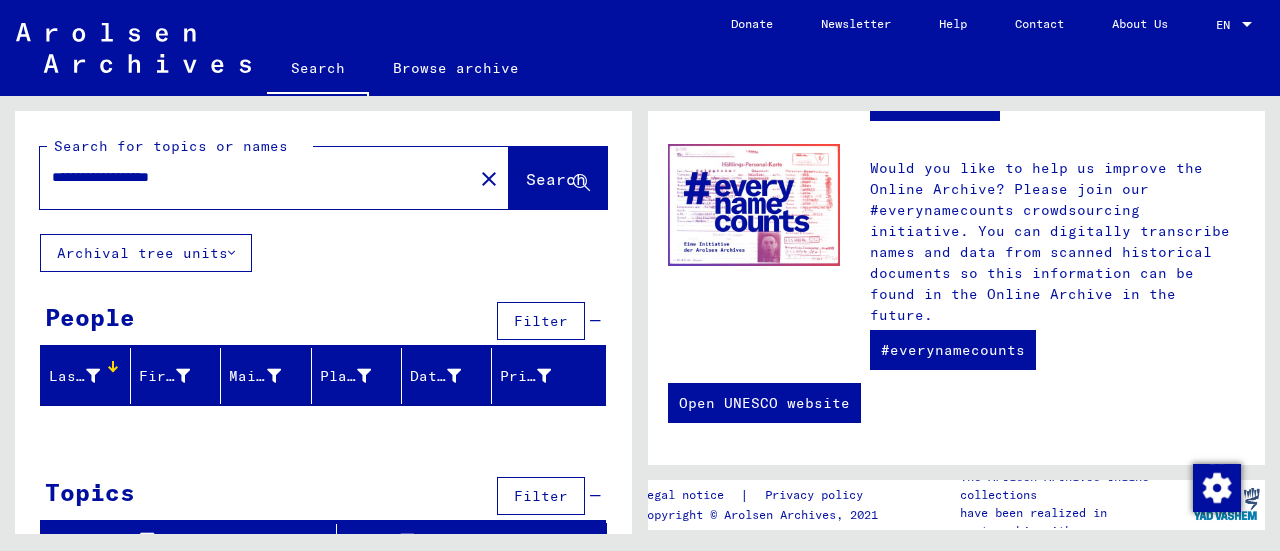 click at bounding box center [231, 253] 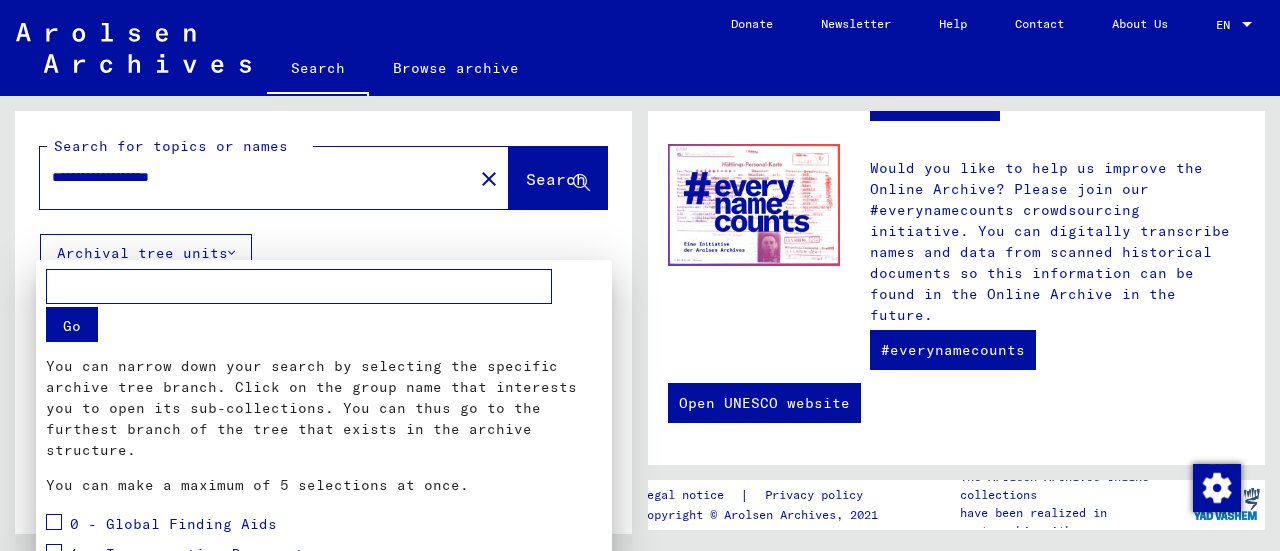 click at bounding box center (299, 286) 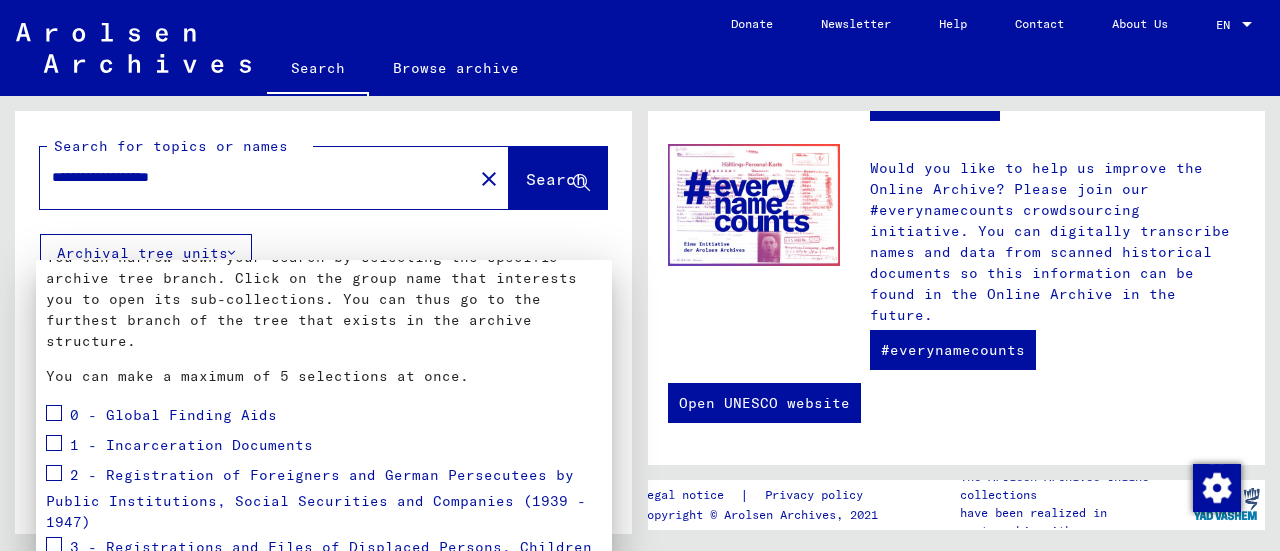 scroll, scrollTop: 0, scrollLeft: 0, axis: both 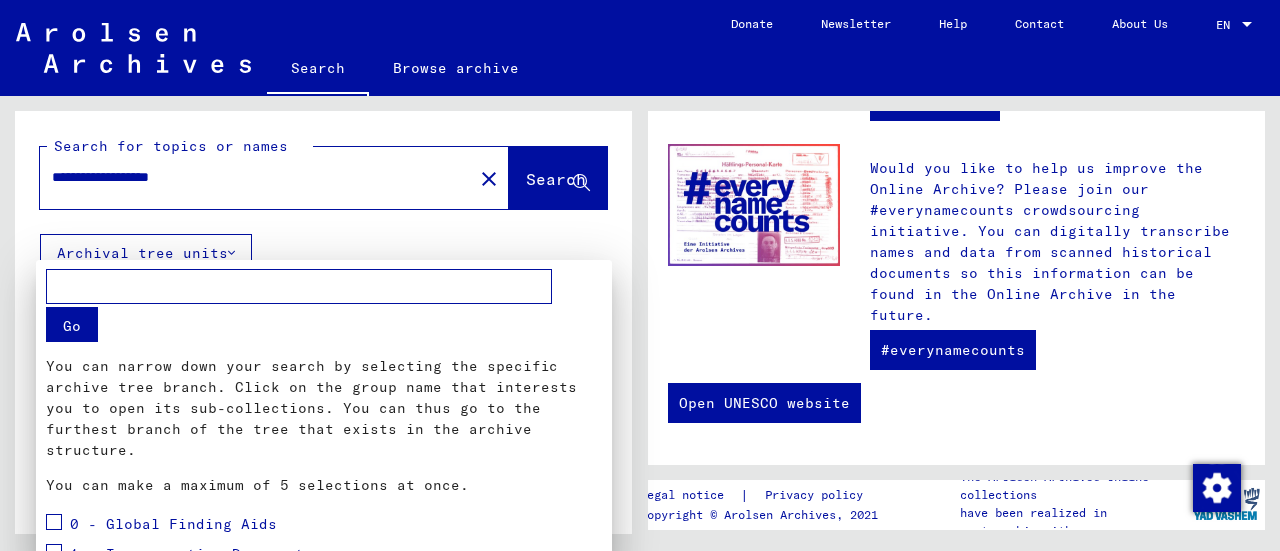 click at bounding box center [640, 275] 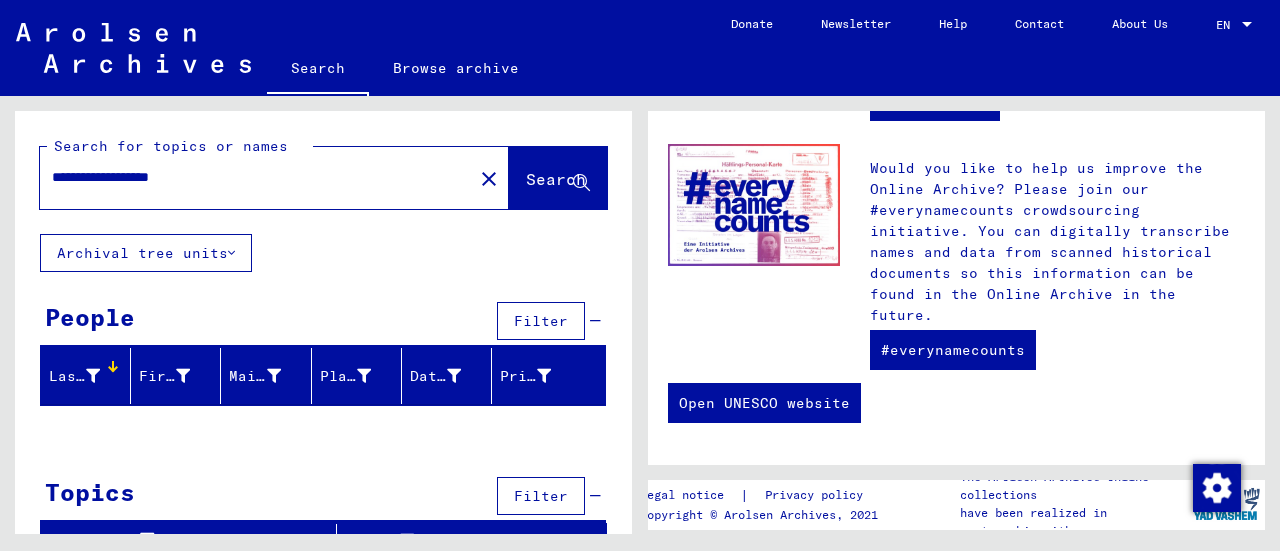 click on "**********" at bounding box center [250, 177] 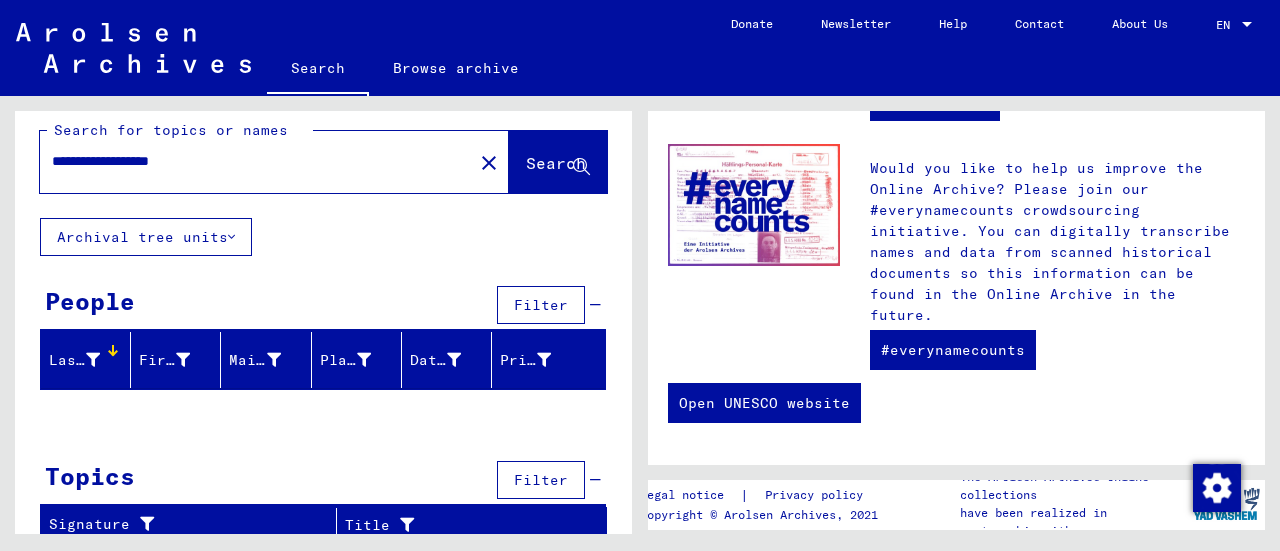 scroll, scrollTop: 22, scrollLeft: 0, axis: vertical 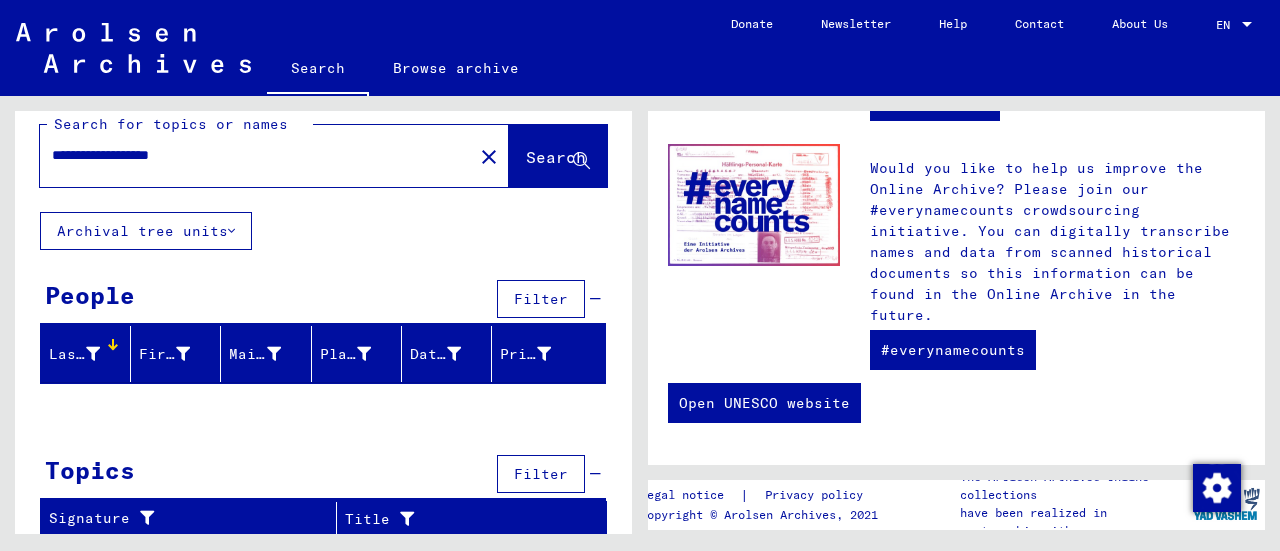 click on "**********" at bounding box center [250, 155] 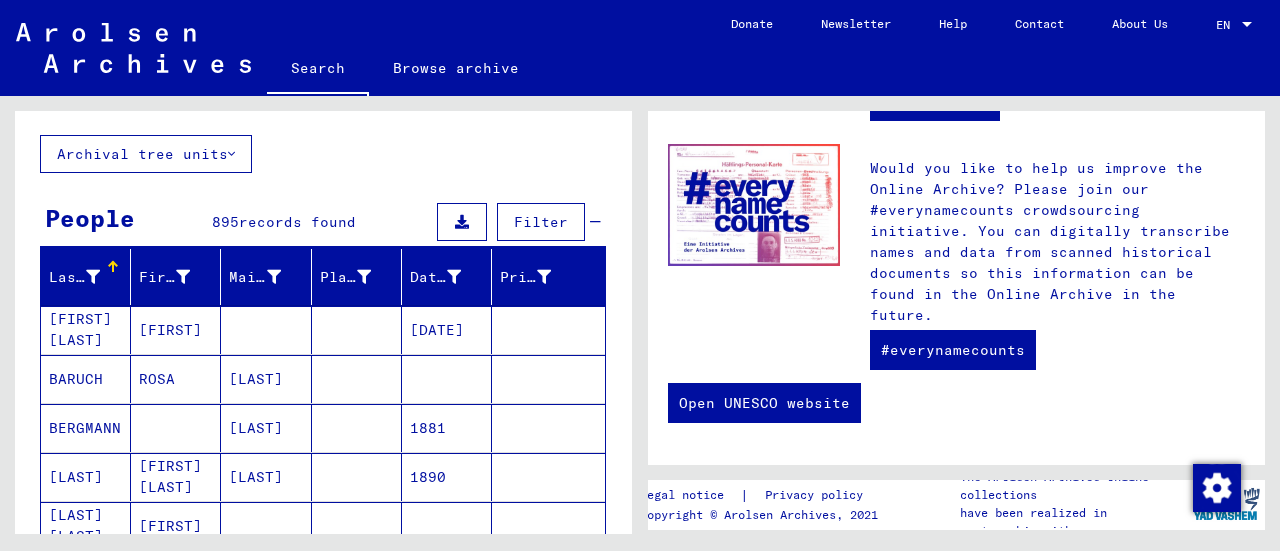 scroll, scrollTop: 0, scrollLeft: 0, axis: both 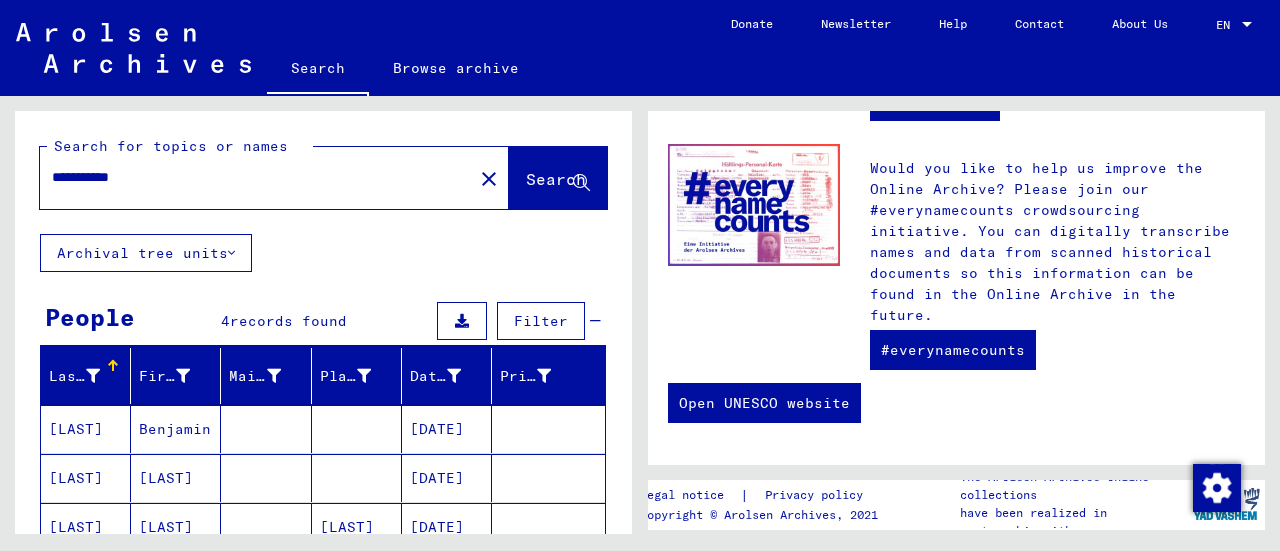 type on "**********" 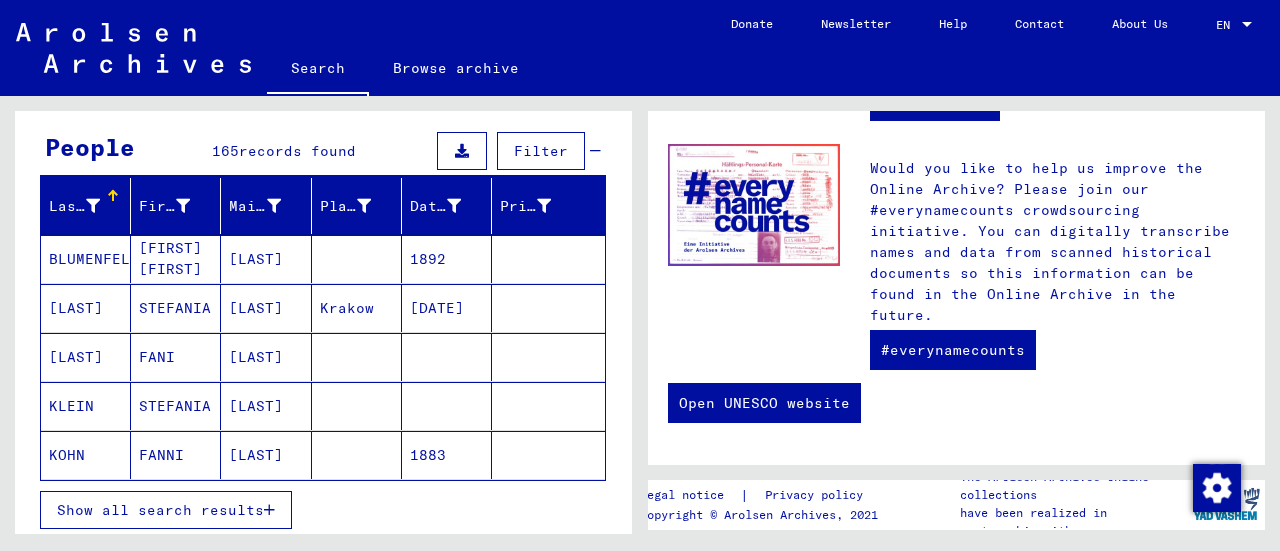 scroll, scrollTop: 200, scrollLeft: 0, axis: vertical 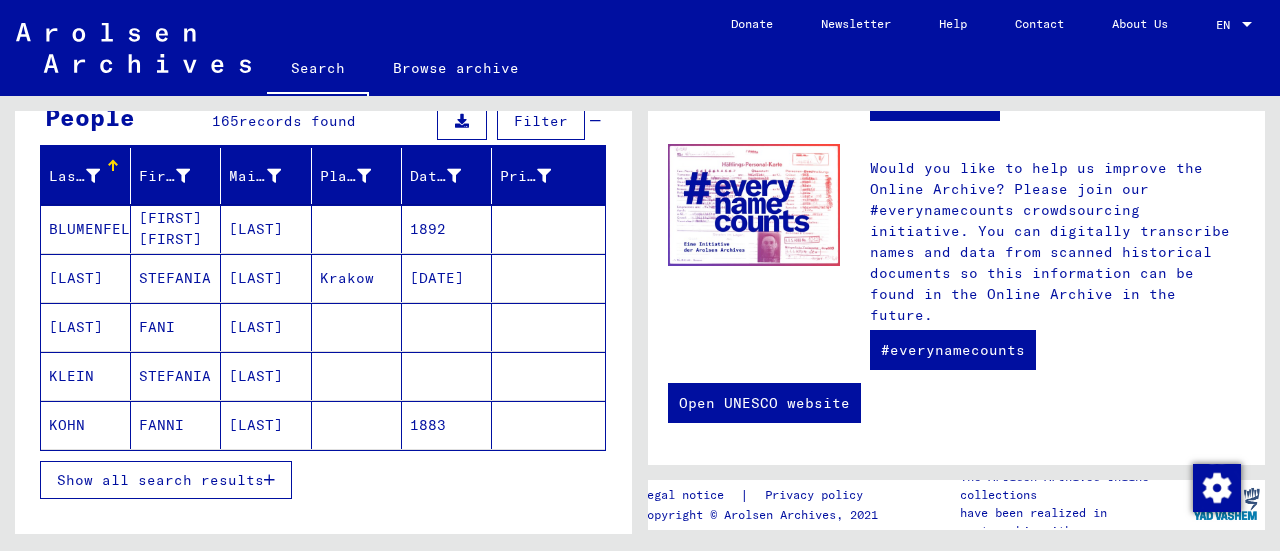 click on "FANNI" at bounding box center (176, 229) 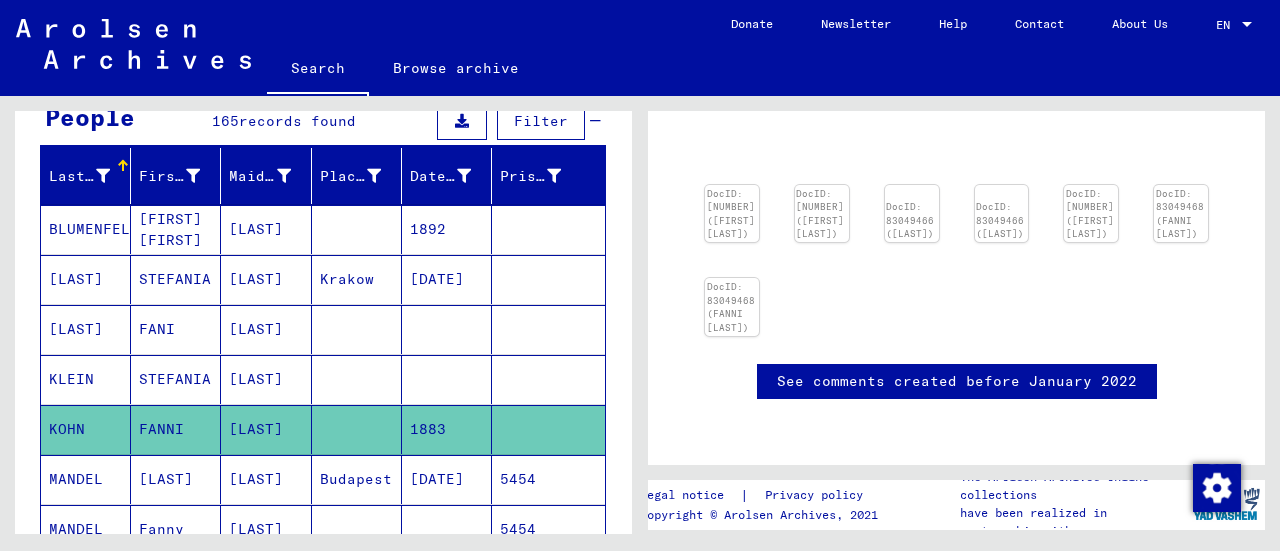 scroll, scrollTop: 416, scrollLeft: 0, axis: vertical 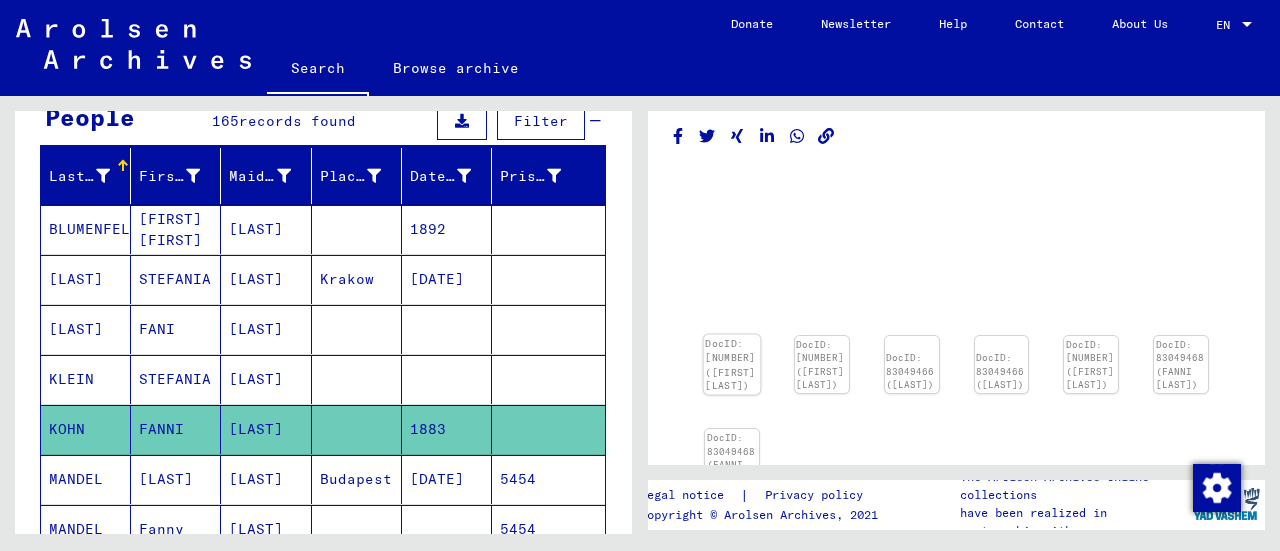 click at bounding box center [732, 335] 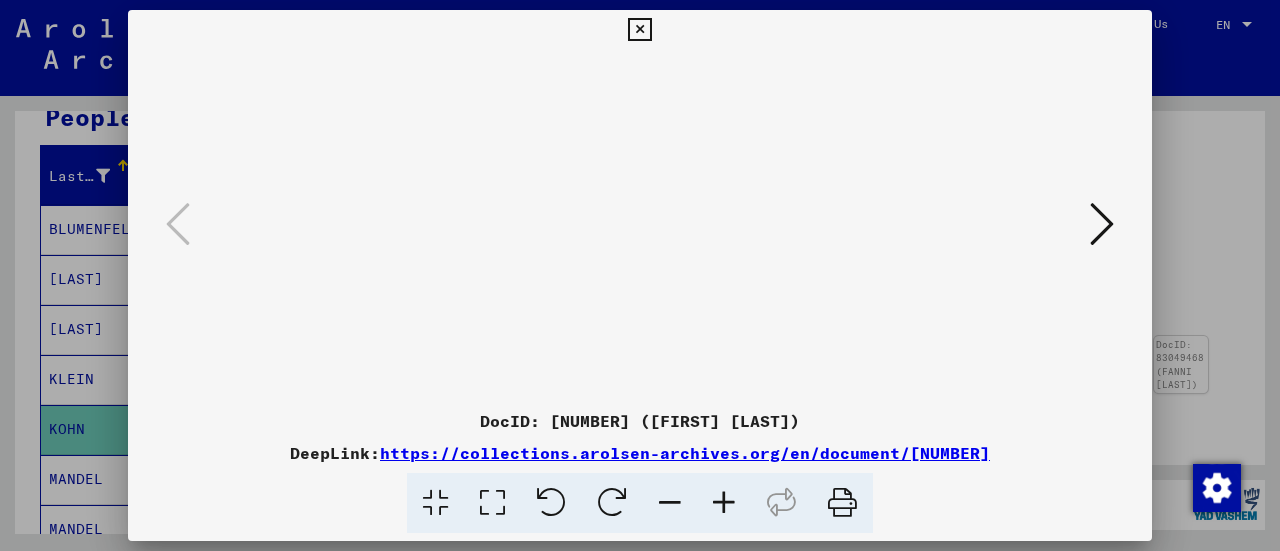 click at bounding box center (1102, 224) 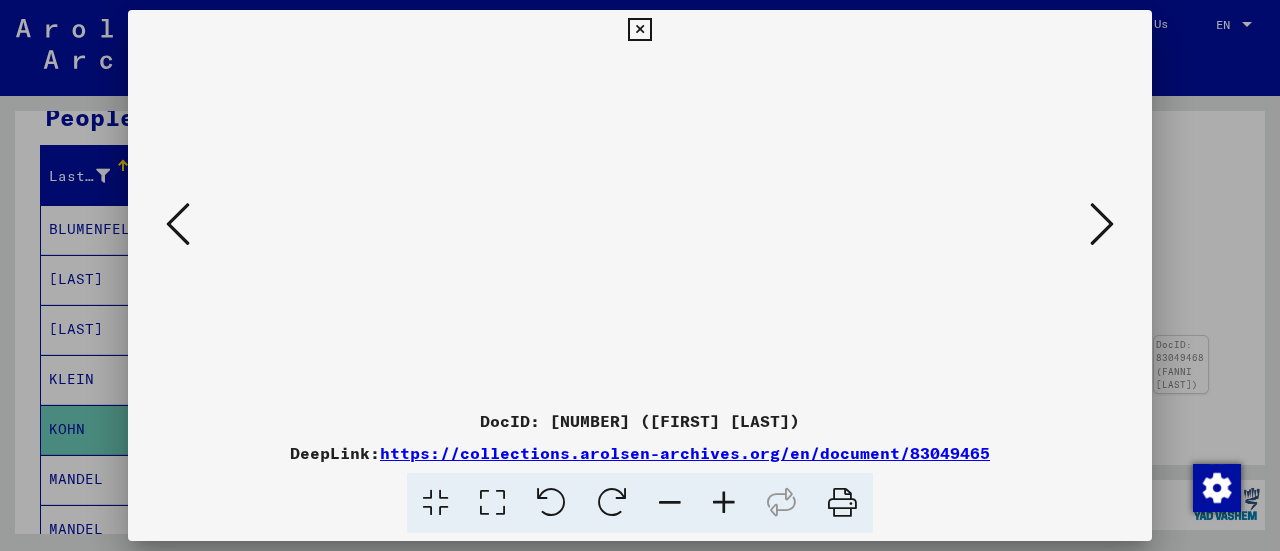 click at bounding box center (1102, 224) 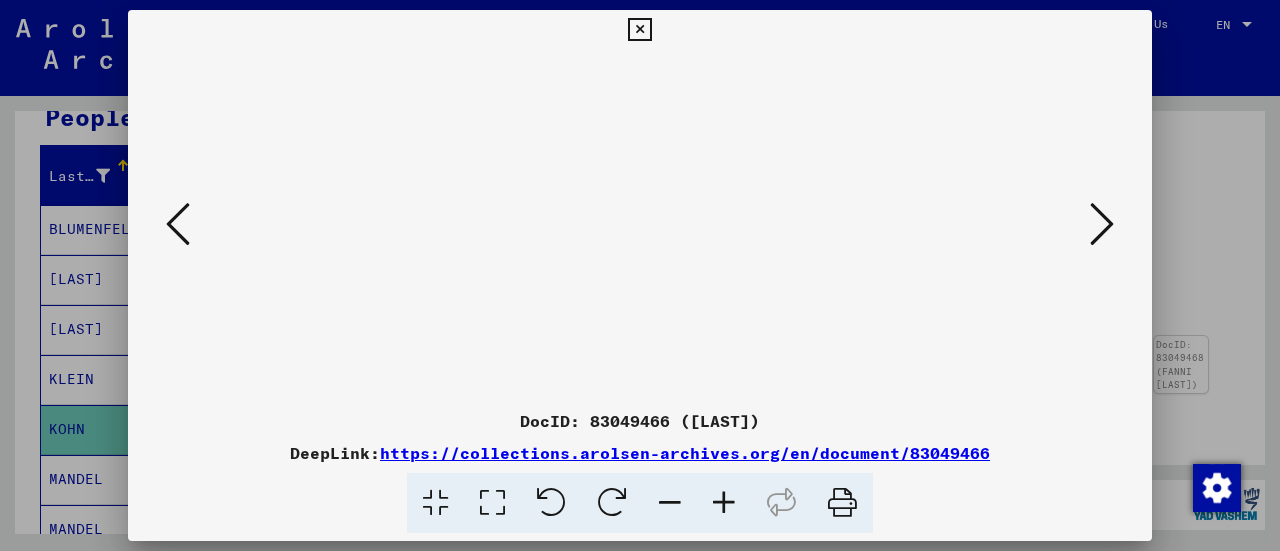 click at bounding box center [640, 225] 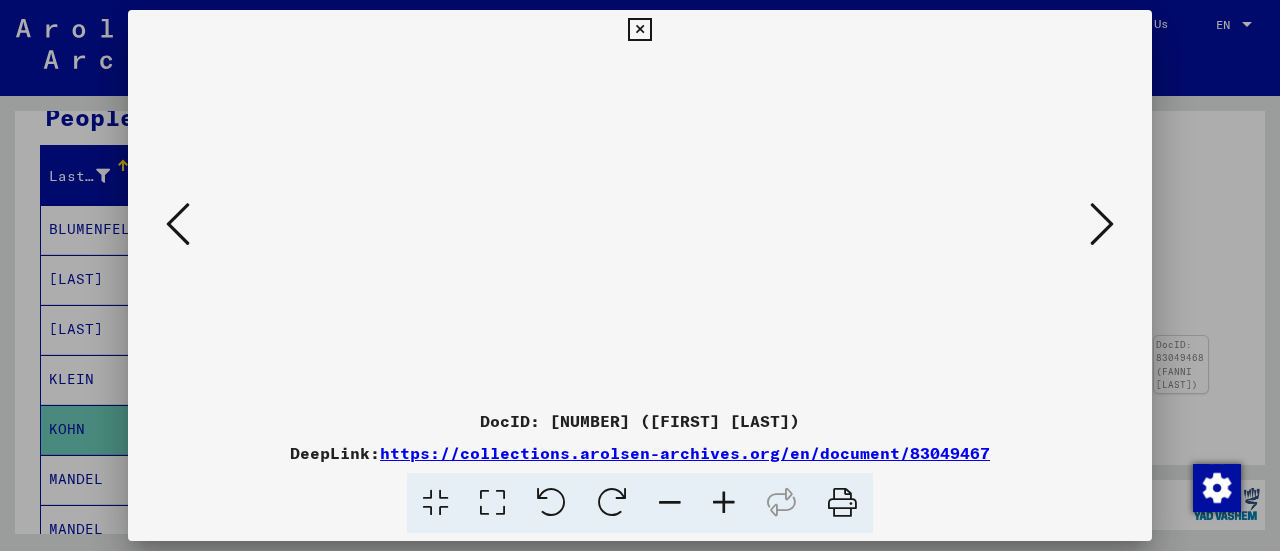 click at bounding box center [640, 225] 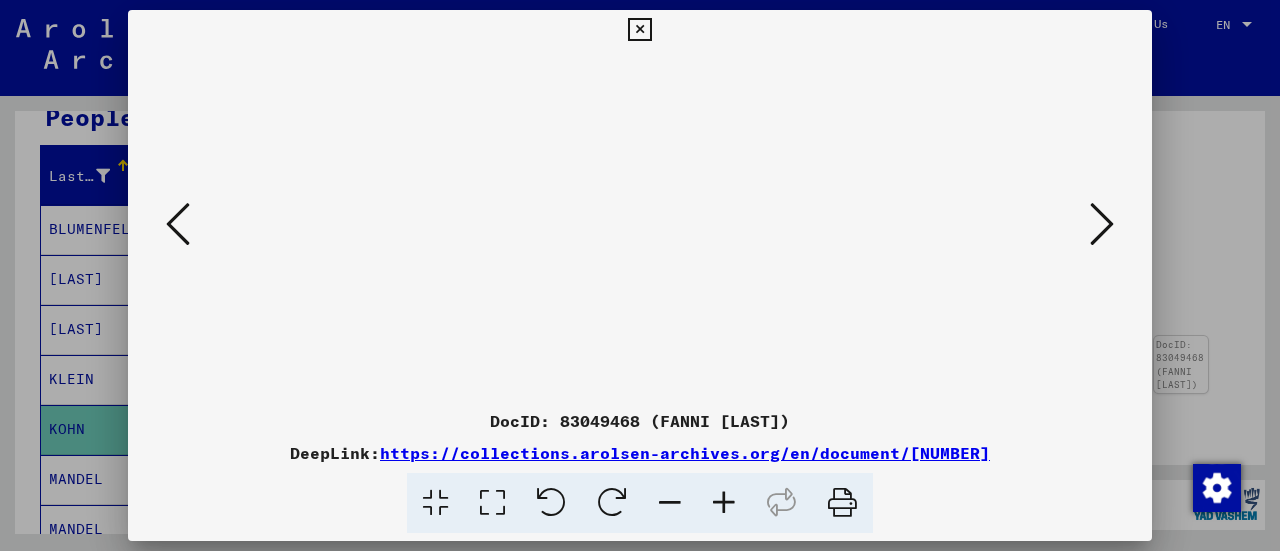 click at bounding box center [1102, 224] 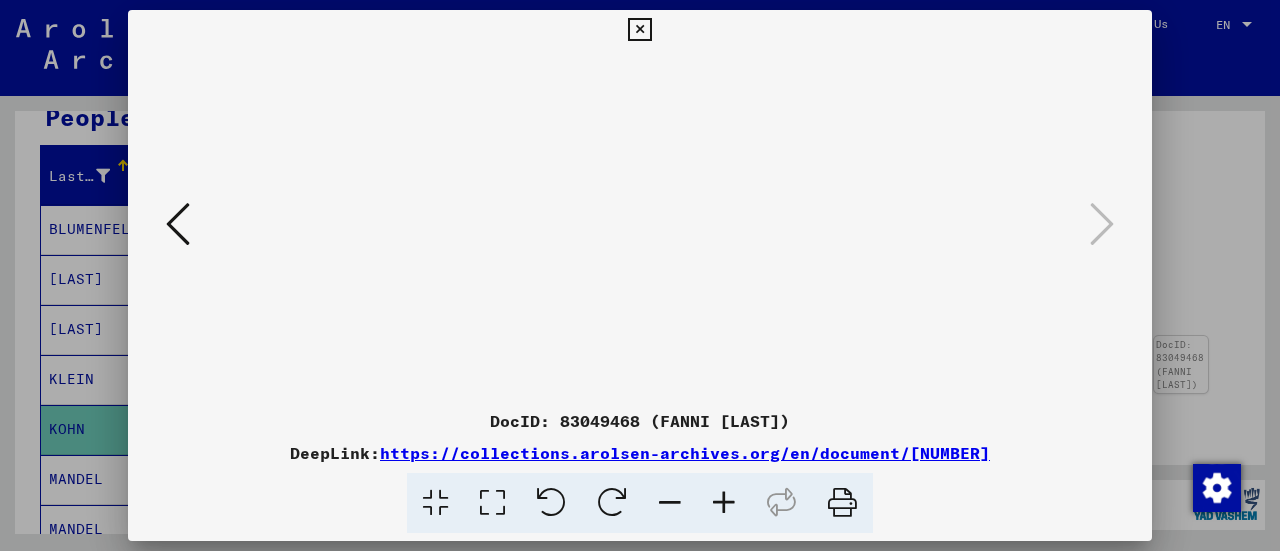 click at bounding box center [640, 225] 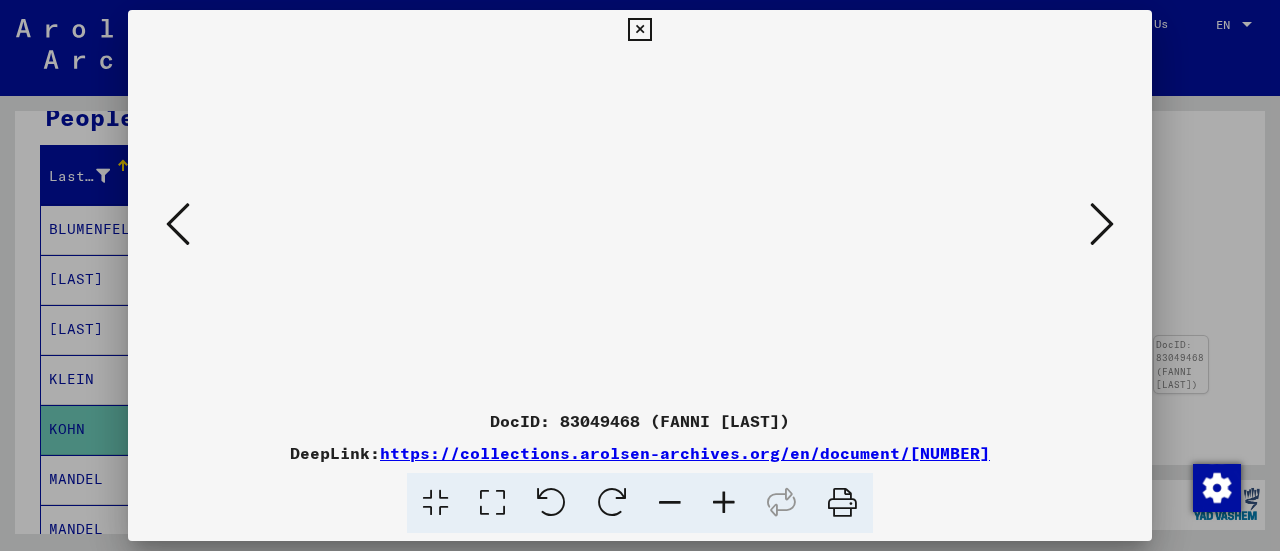 click at bounding box center (178, 224) 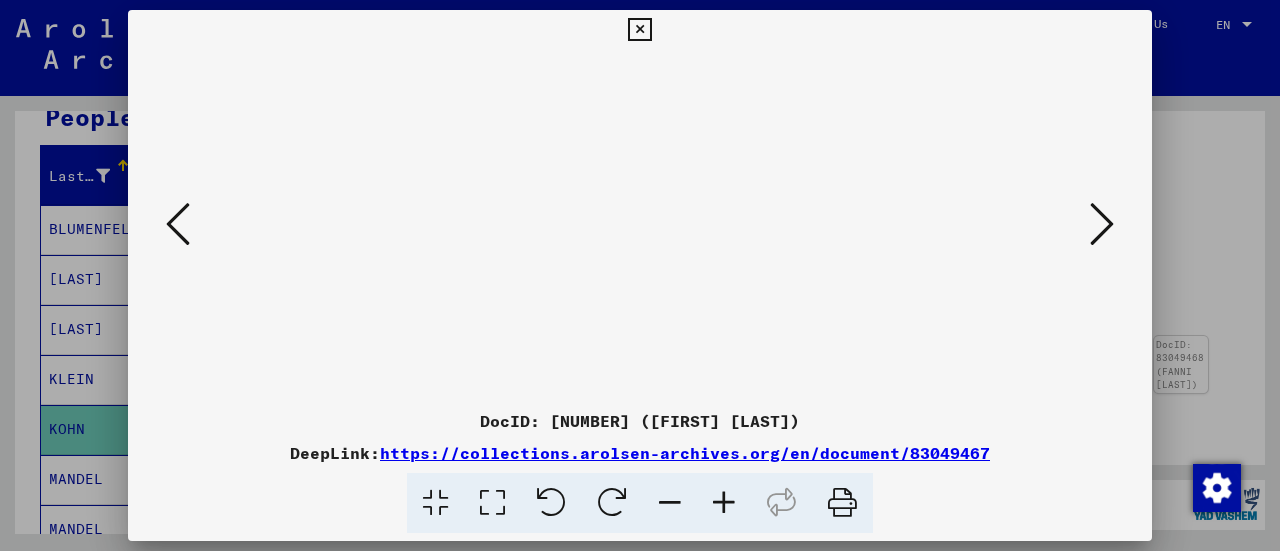 click at bounding box center (178, 225) 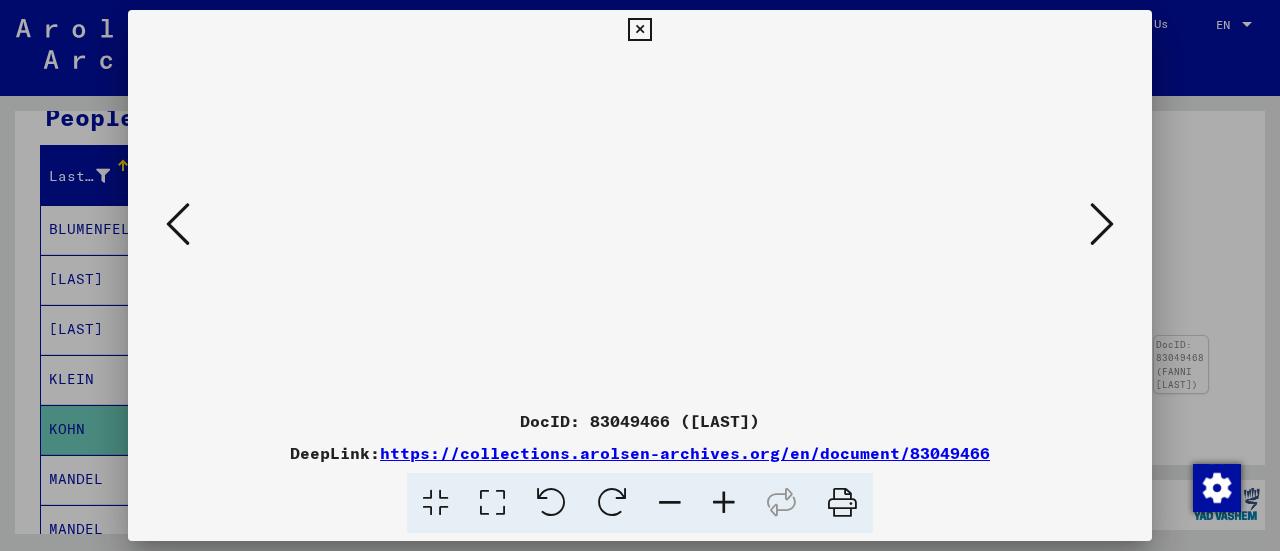click at bounding box center (640, 225) 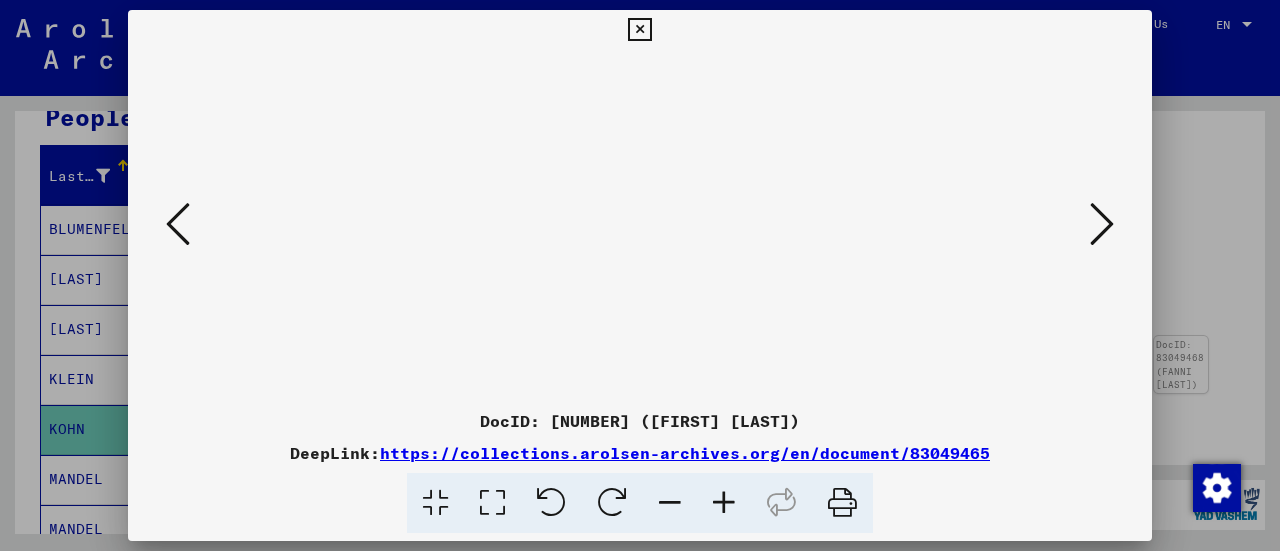 click at bounding box center (1102, 224) 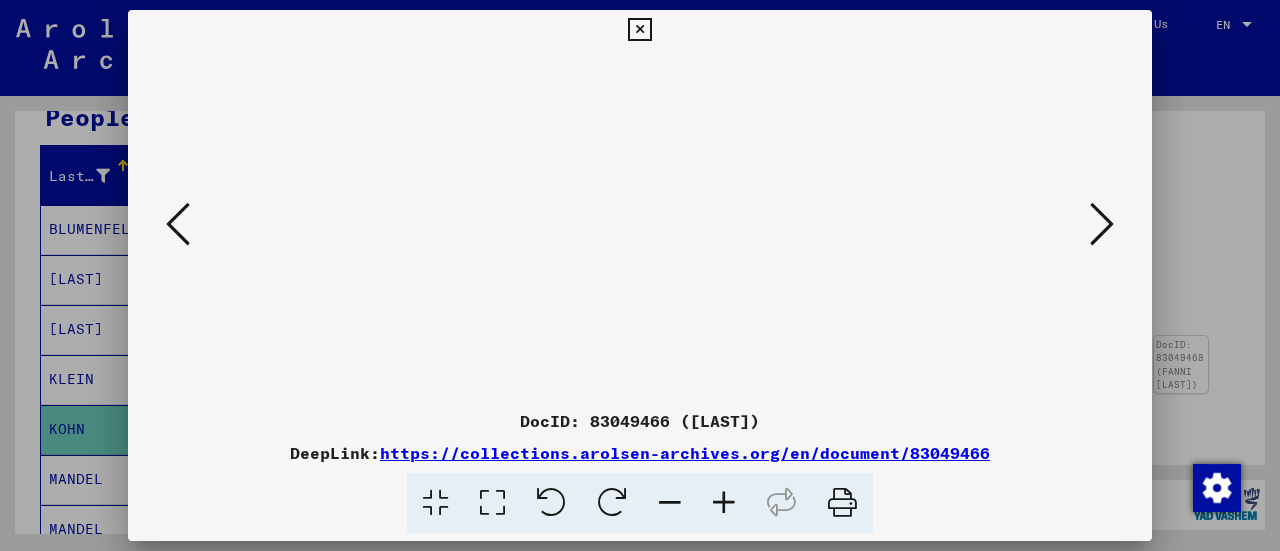 click on "DocID: 83049466 ([LAST])" at bounding box center (640, 421) 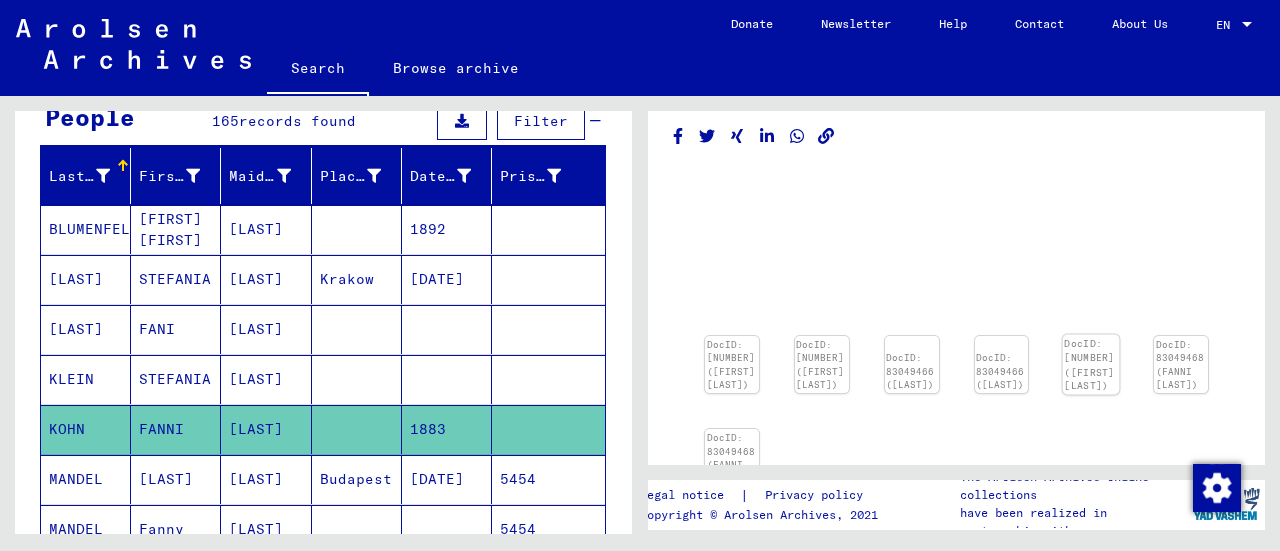 click at bounding box center [732, 336] 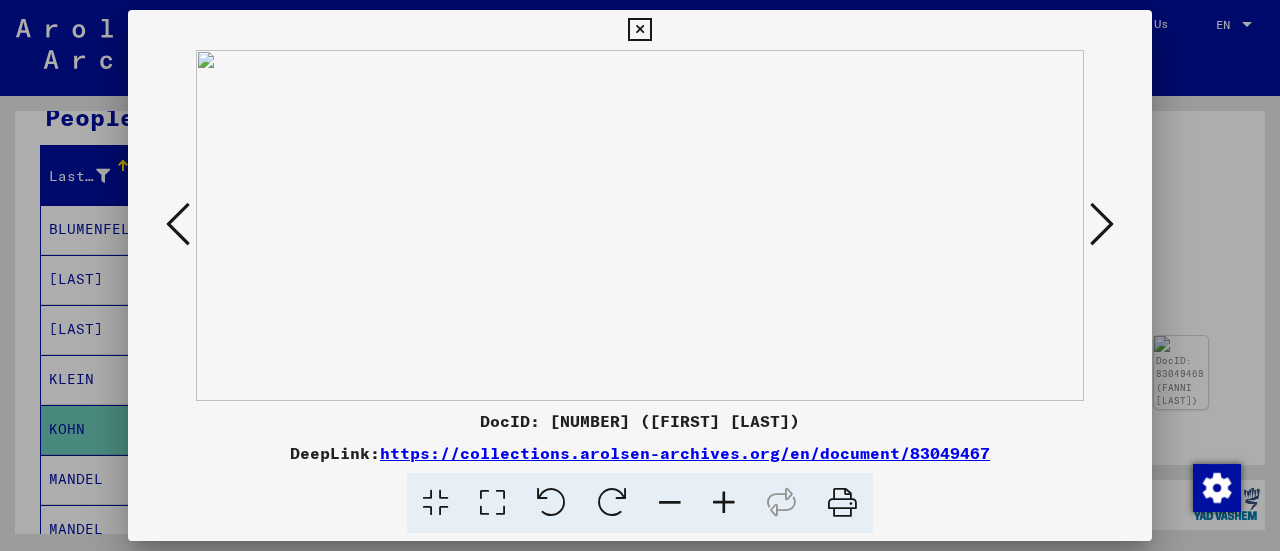 click at bounding box center [842, 503] 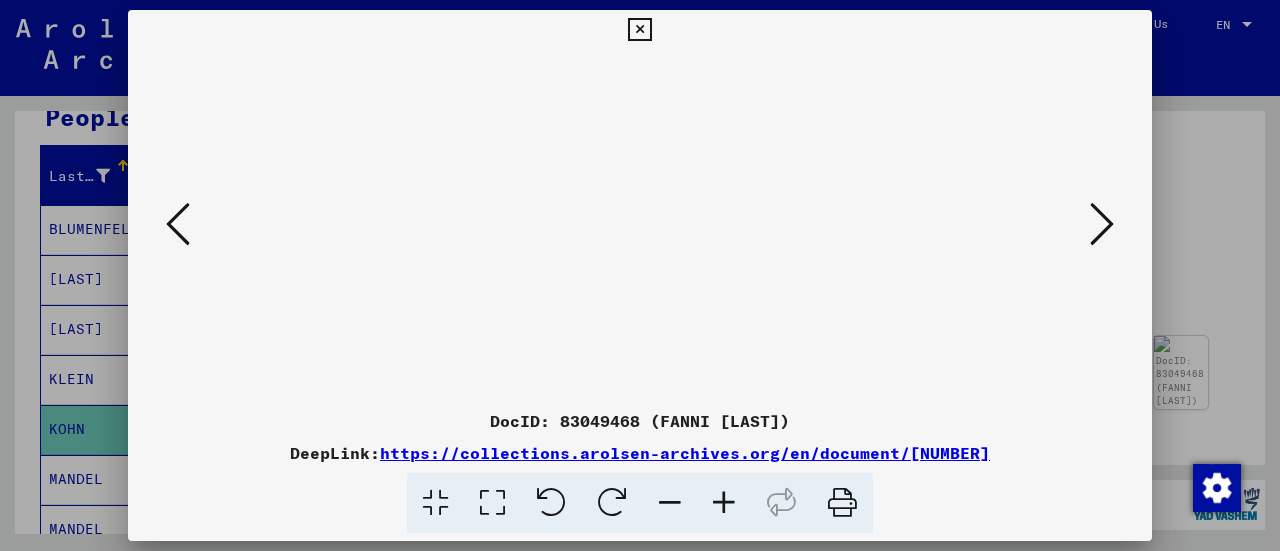 click at bounding box center [1102, 224] 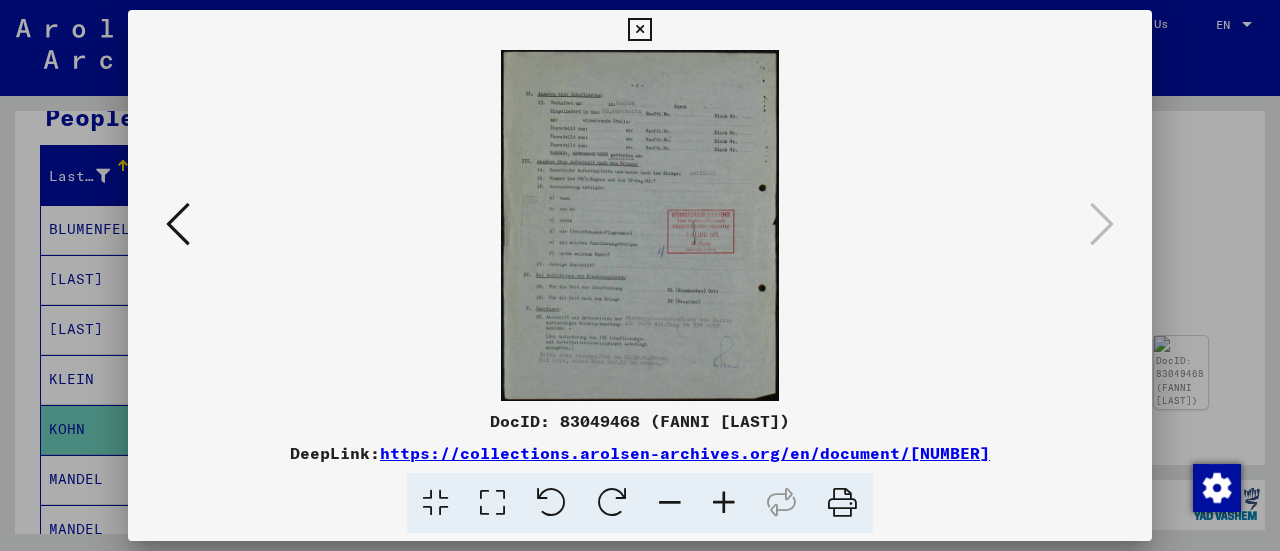 click at bounding box center [178, 224] 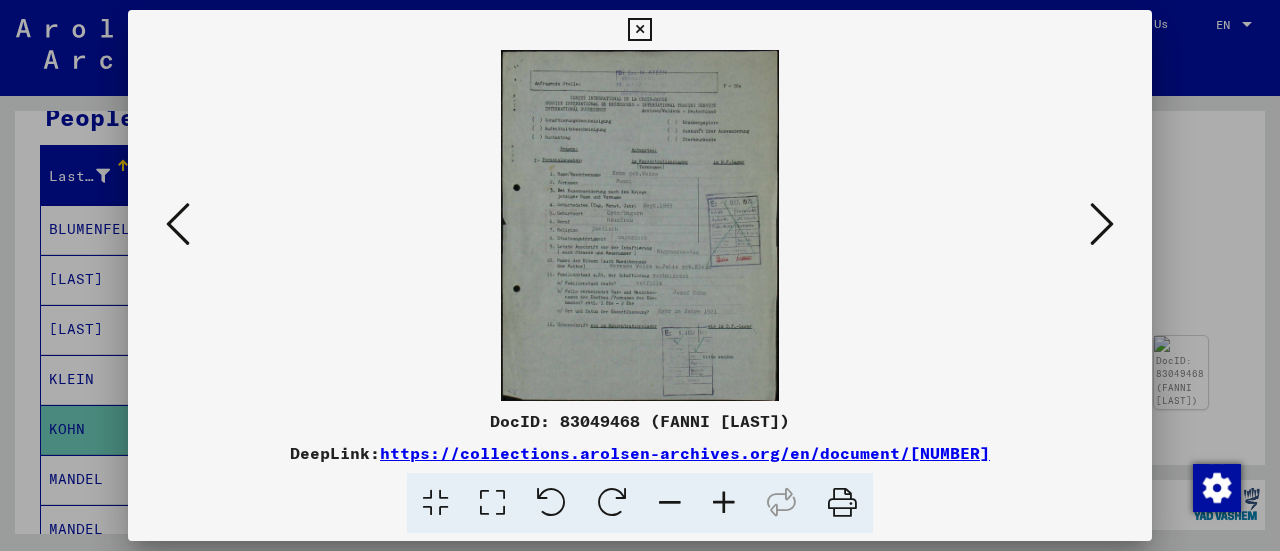 click at bounding box center [178, 224] 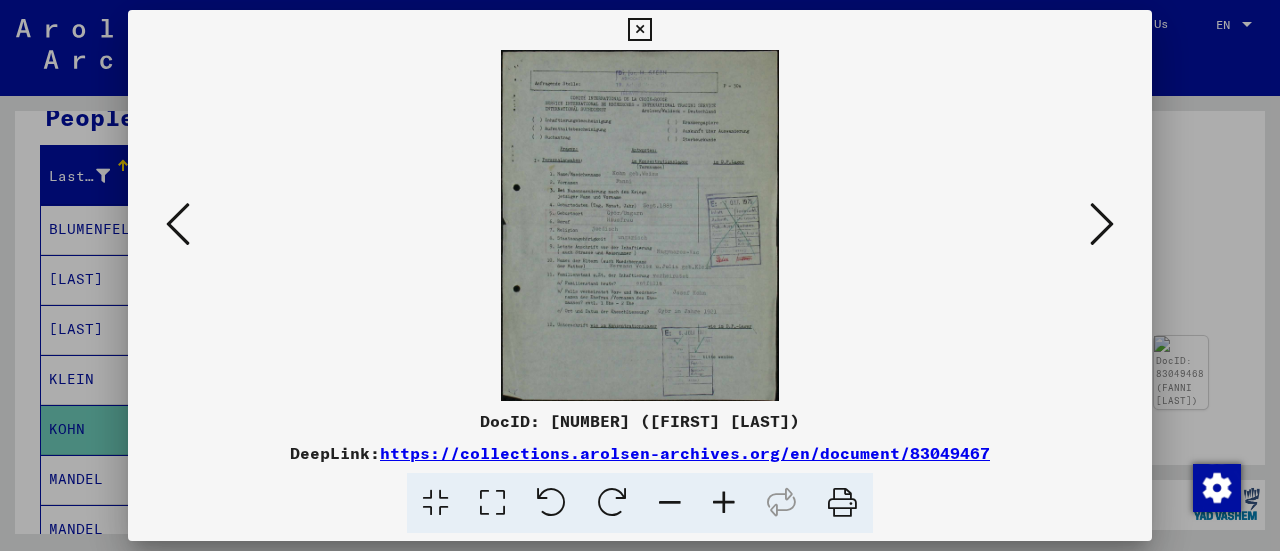 click at bounding box center (178, 224) 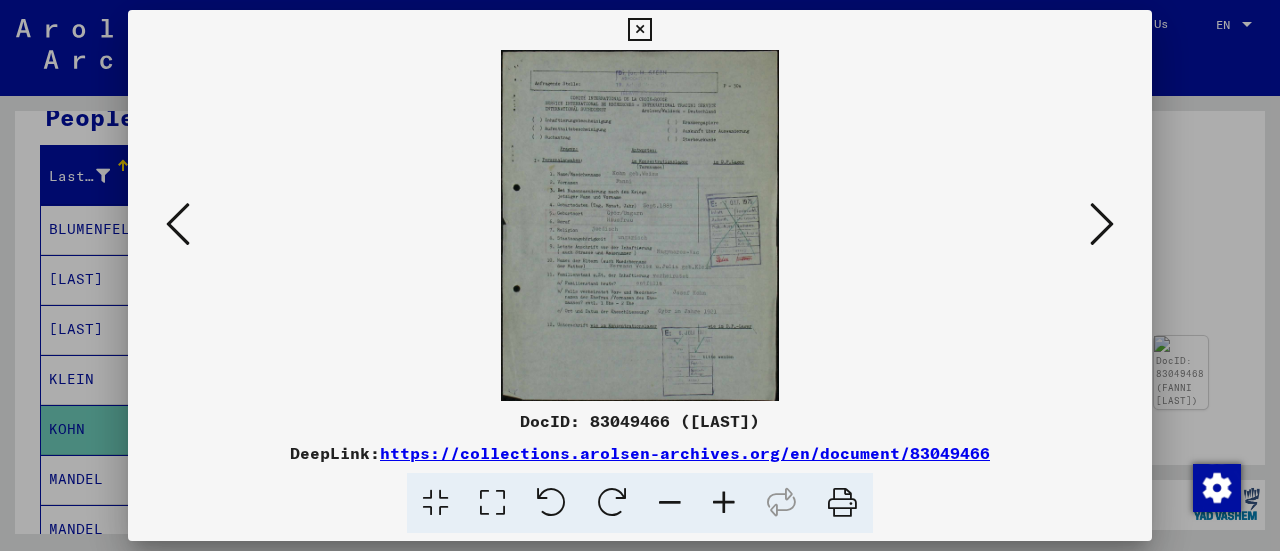 click at bounding box center (178, 224) 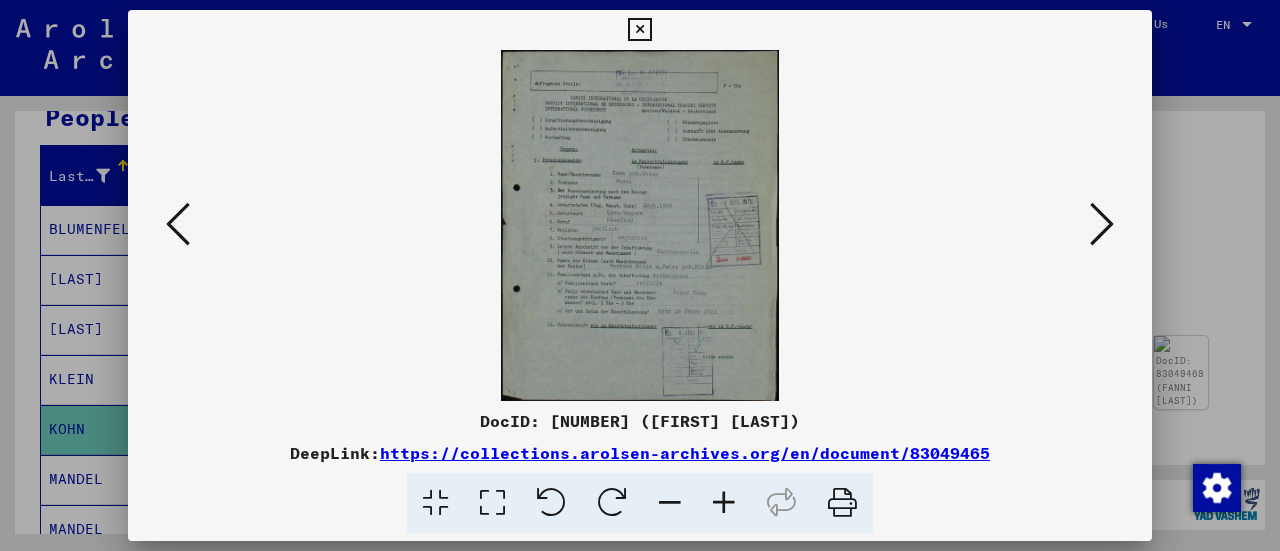 click at bounding box center (178, 224) 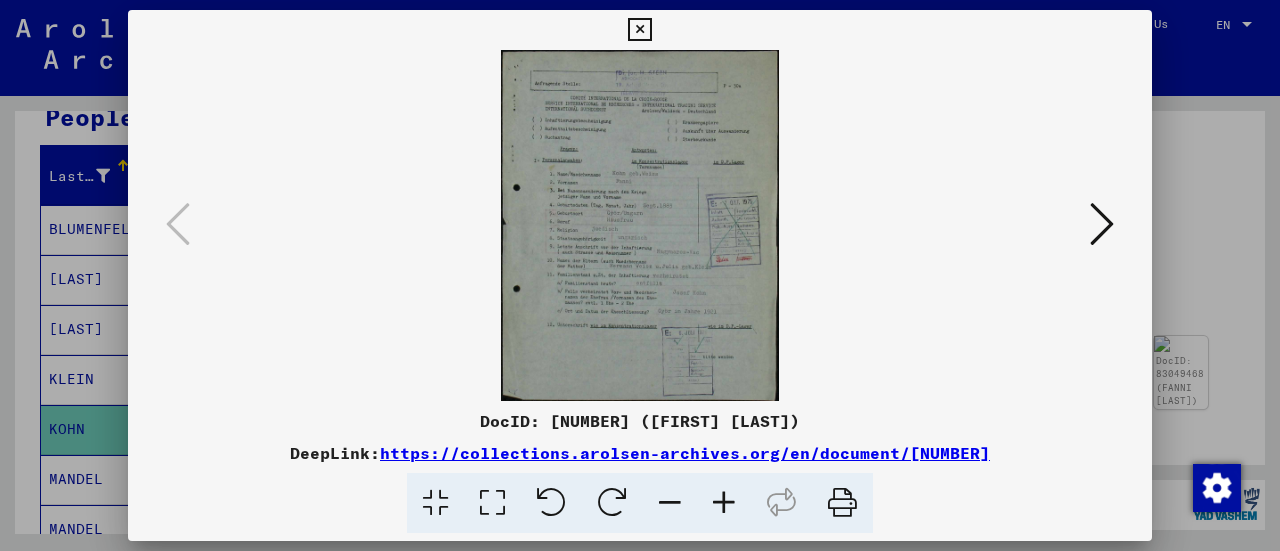 click at bounding box center (1102, 224) 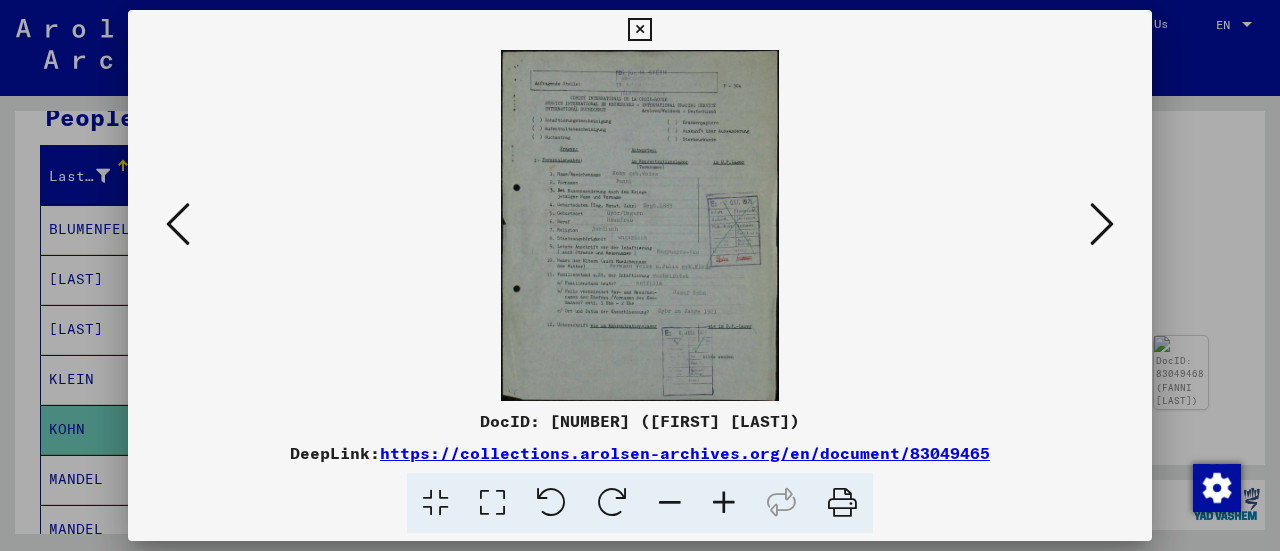 click at bounding box center [178, 224] 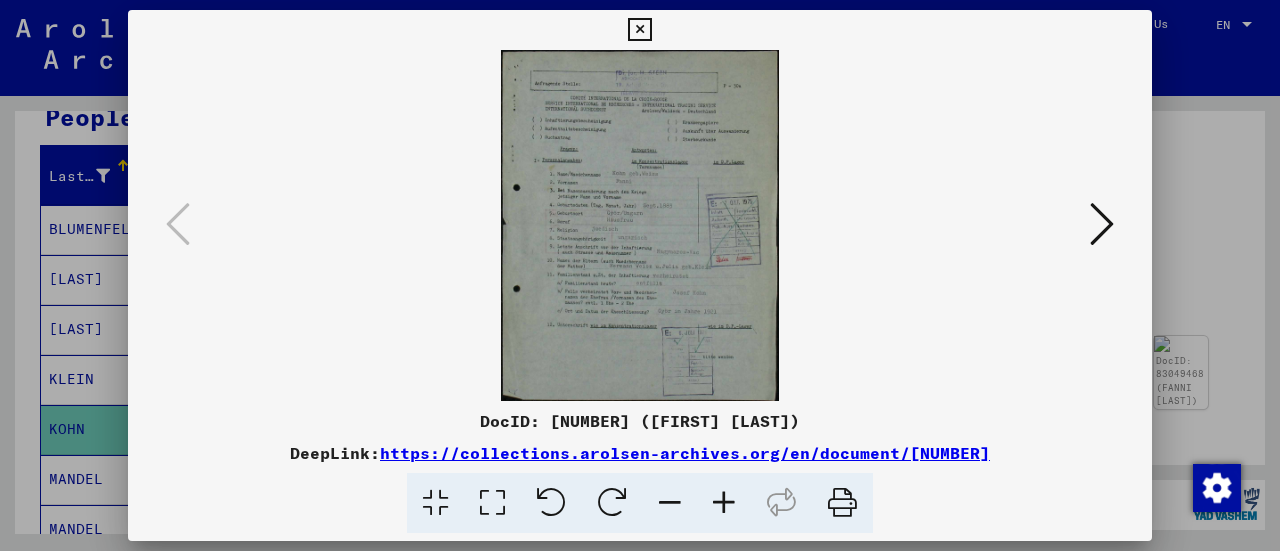 click at bounding box center (842, 503) 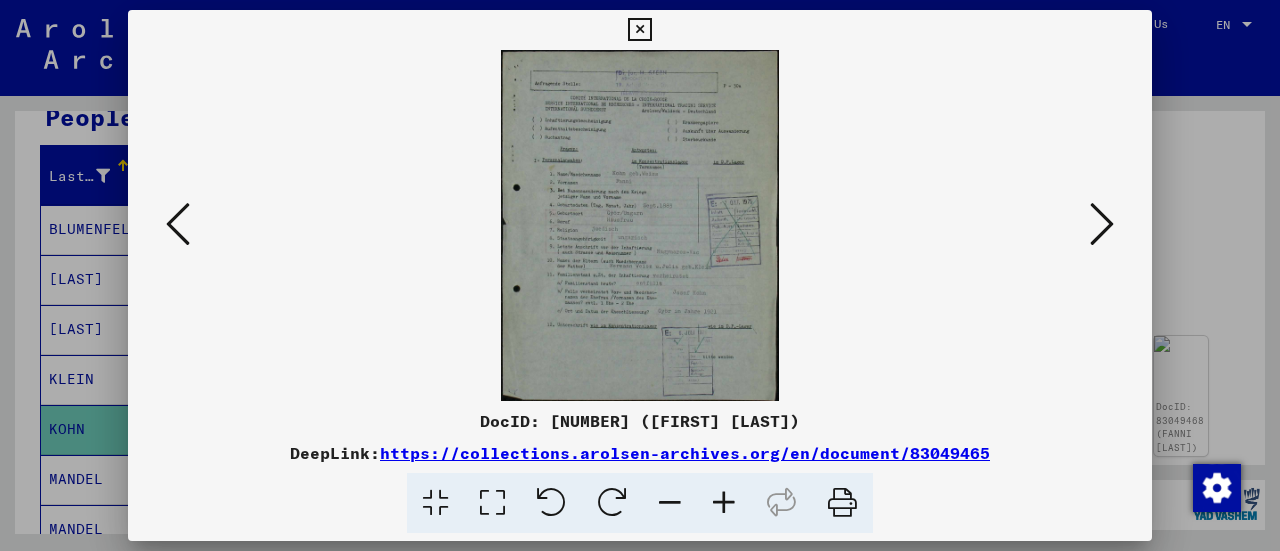 drag, startPoint x: 836, startPoint y: 503, endPoint x: 287, endPoint y: 479, distance: 549.52435 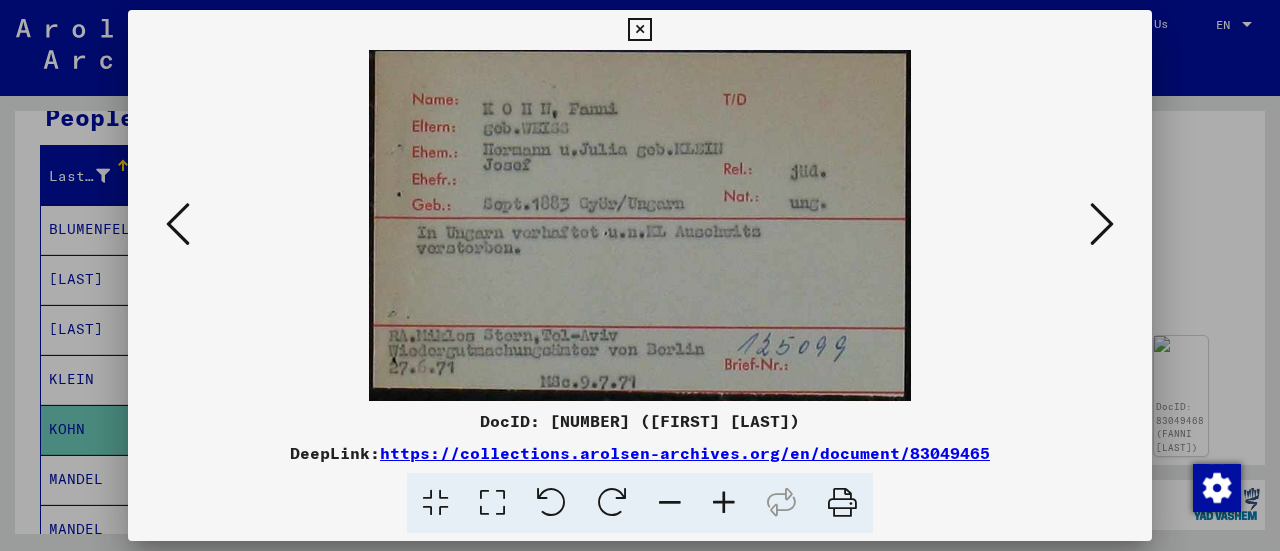 click at bounding box center (639, 30) 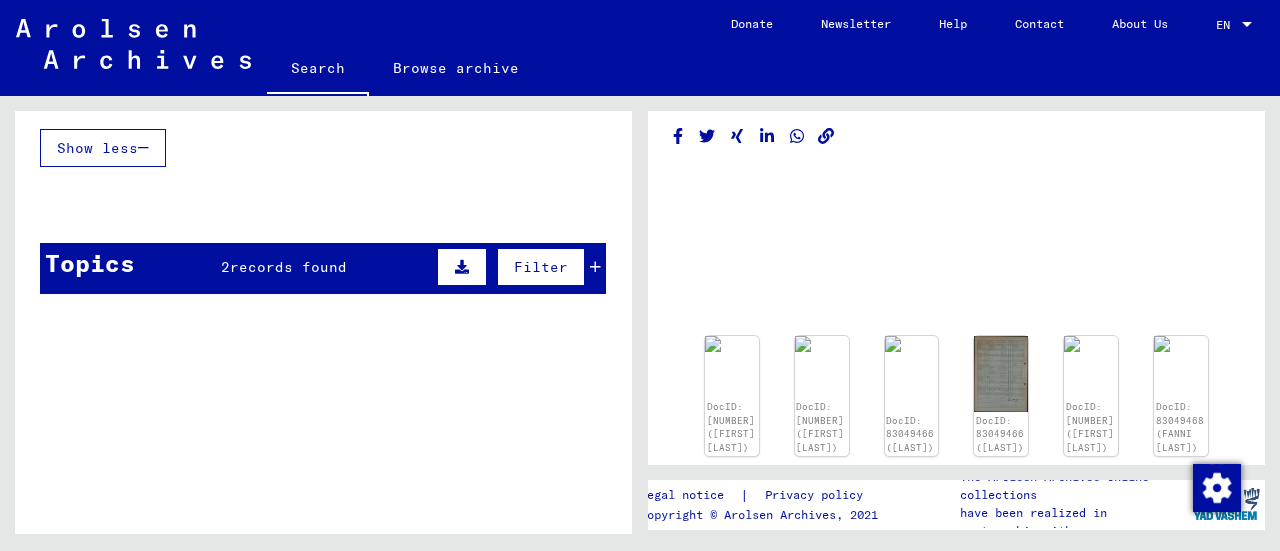 scroll, scrollTop: 1393, scrollLeft: 0, axis: vertical 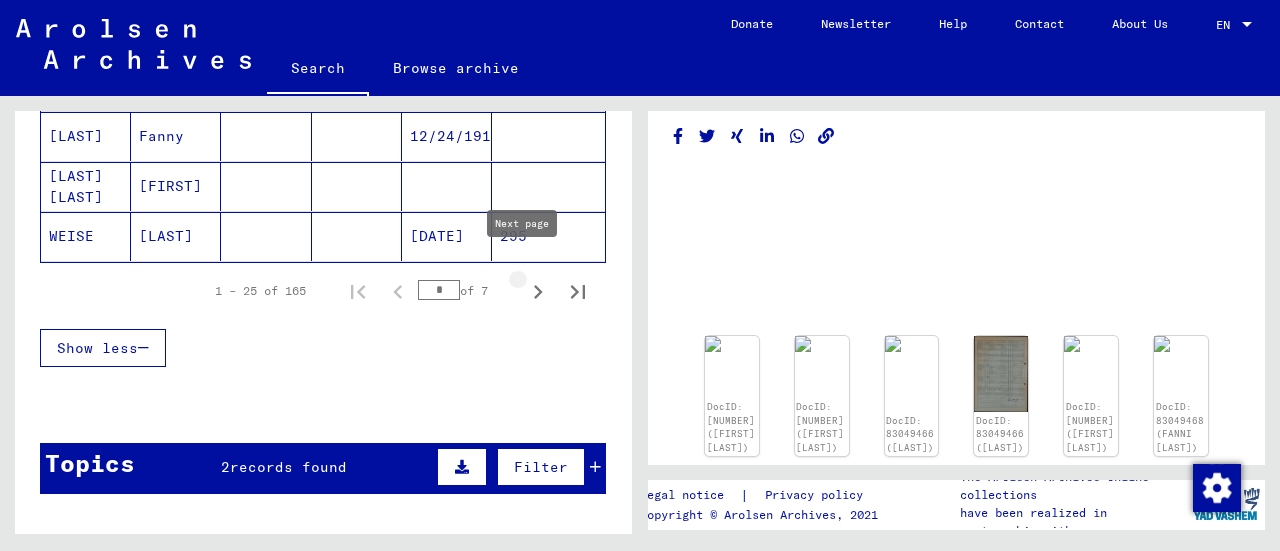 click at bounding box center [538, 292] 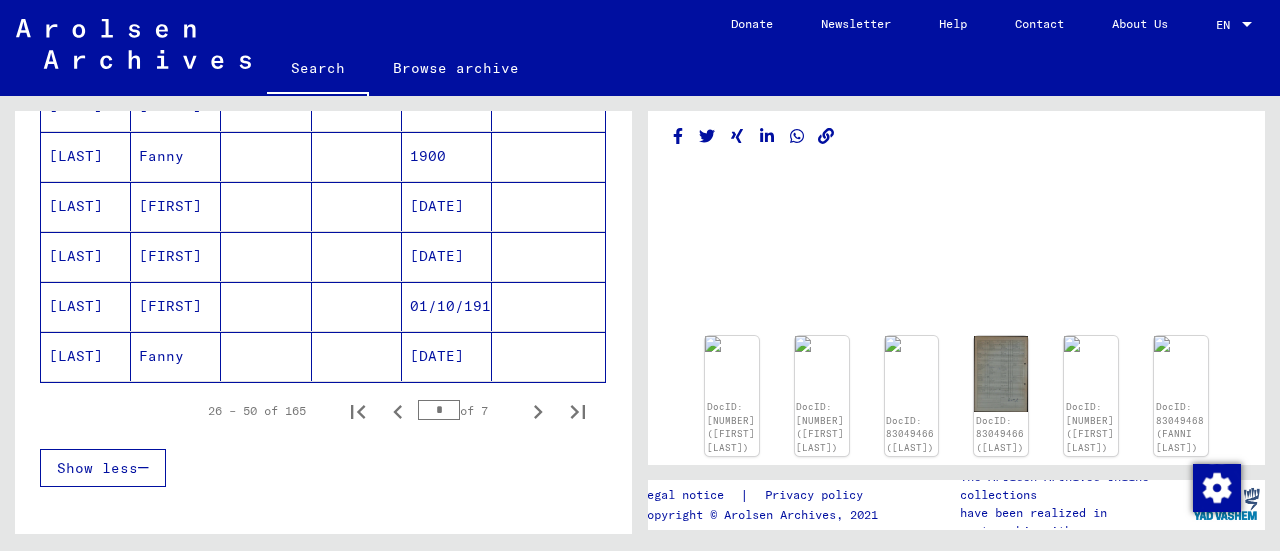 scroll, scrollTop: 1300, scrollLeft: 0, axis: vertical 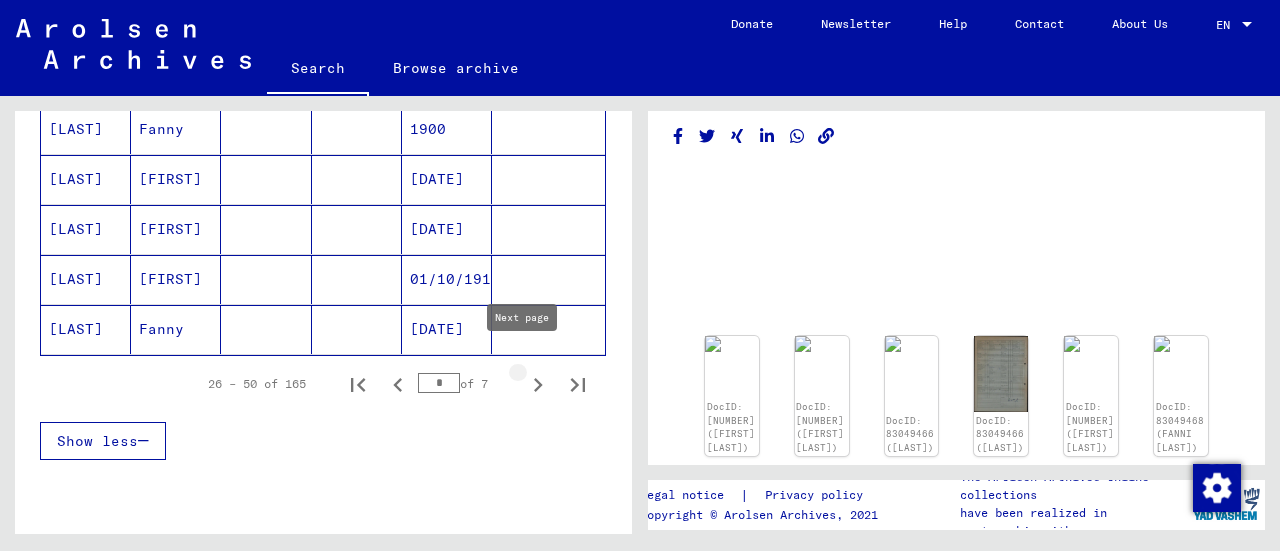 click at bounding box center [538, 385] 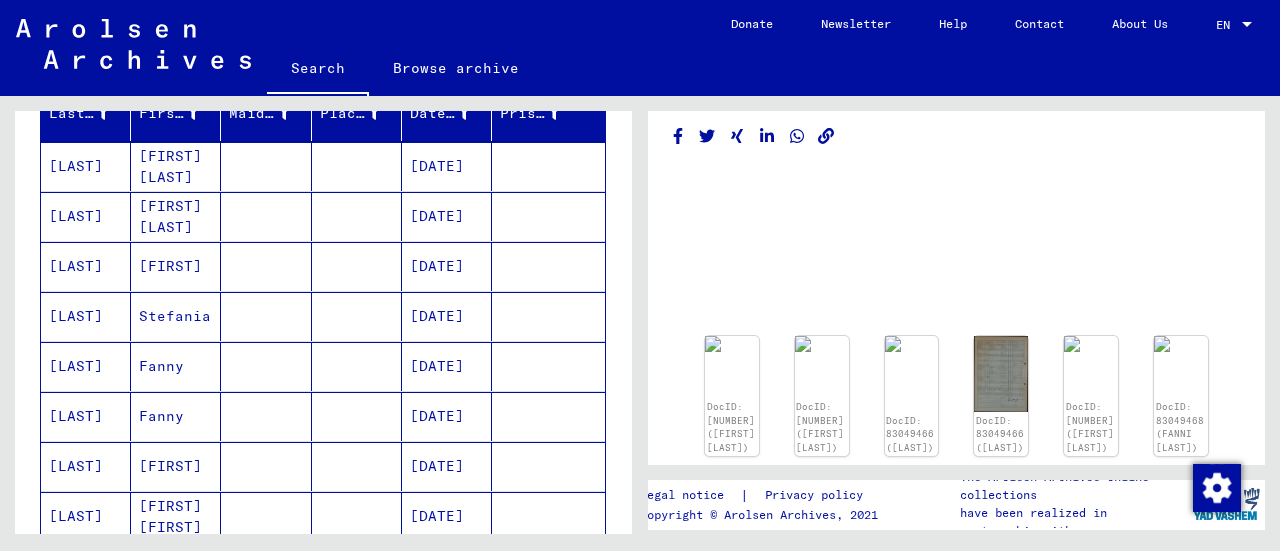 scroll, scrollTop: 0, scrollLeft: 0, axis: both 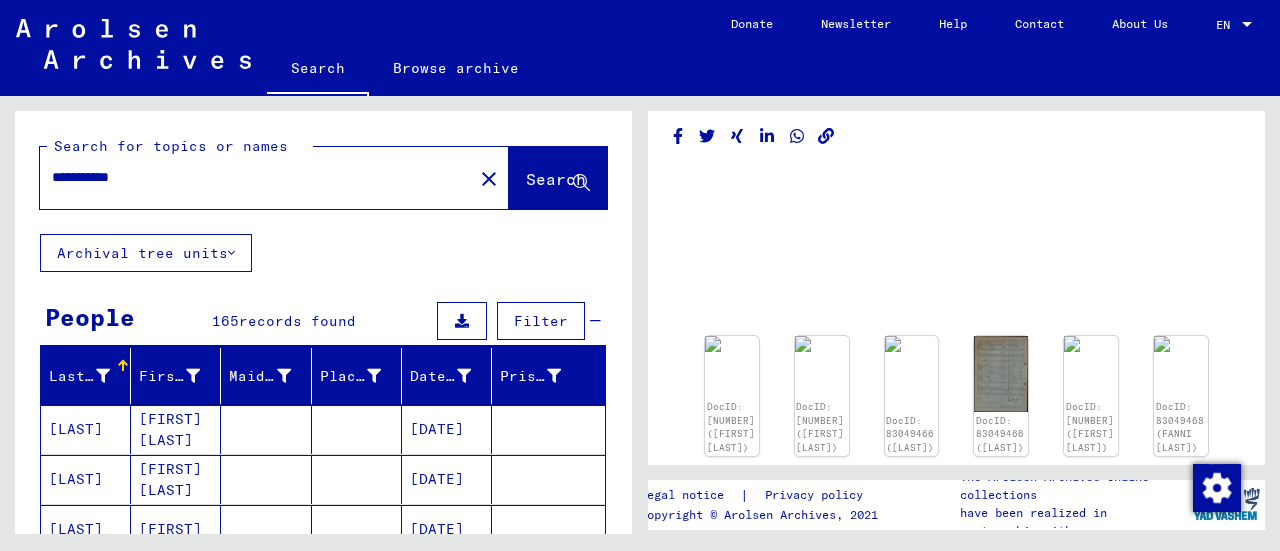 click on "**********" at bounding box center [256, 177] 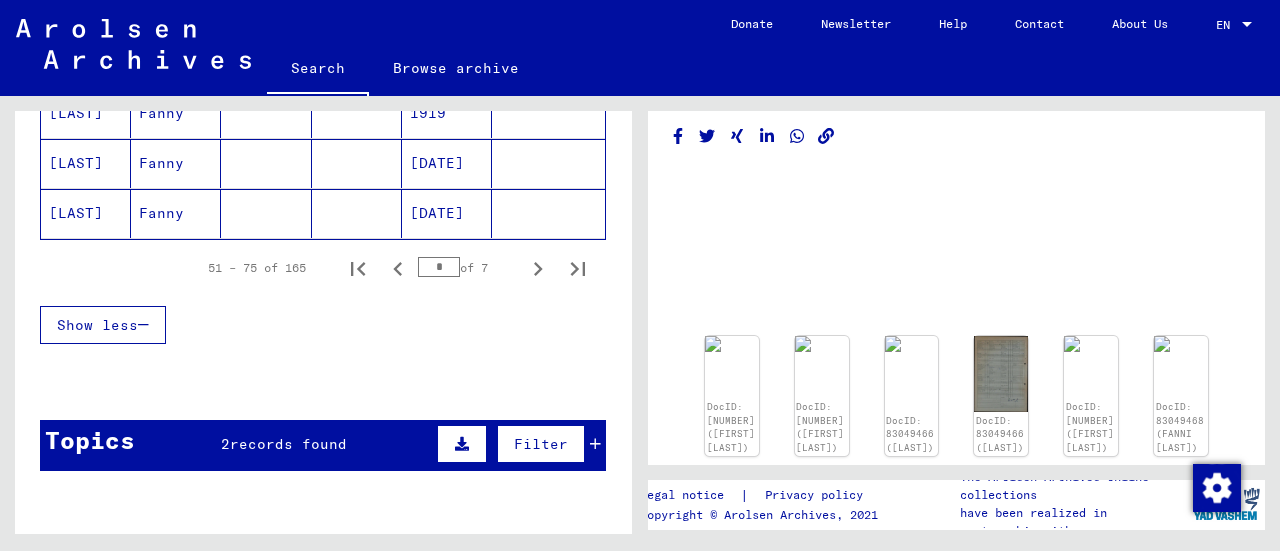 scroll, scrollTop: 1593, scrollLeft: 0, axis: vertical 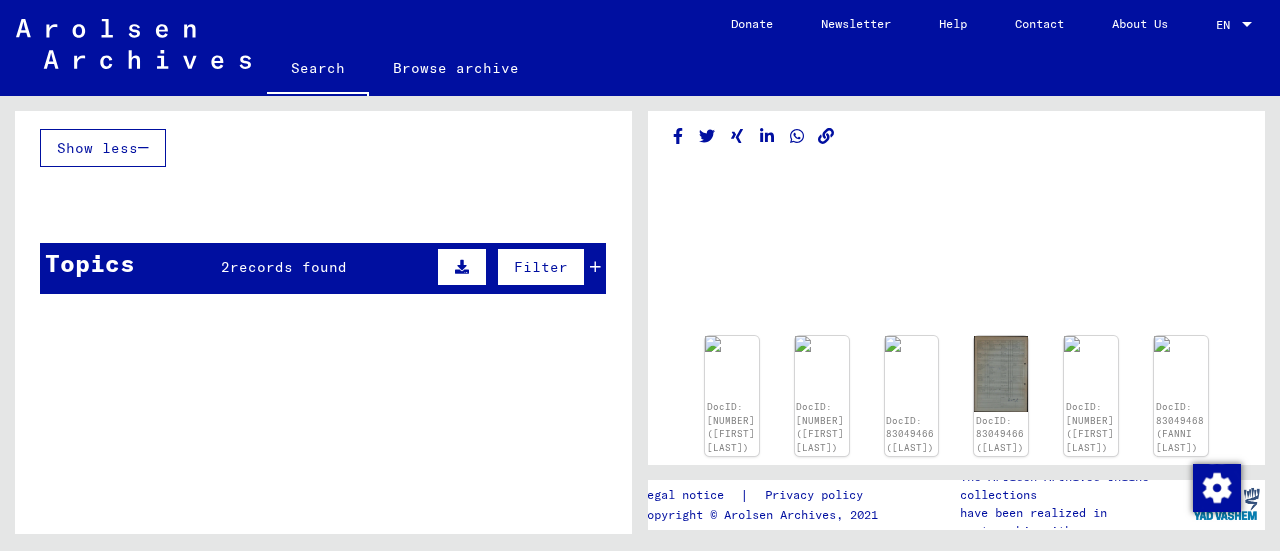 click on "records found" at bounding box center [288, 267] 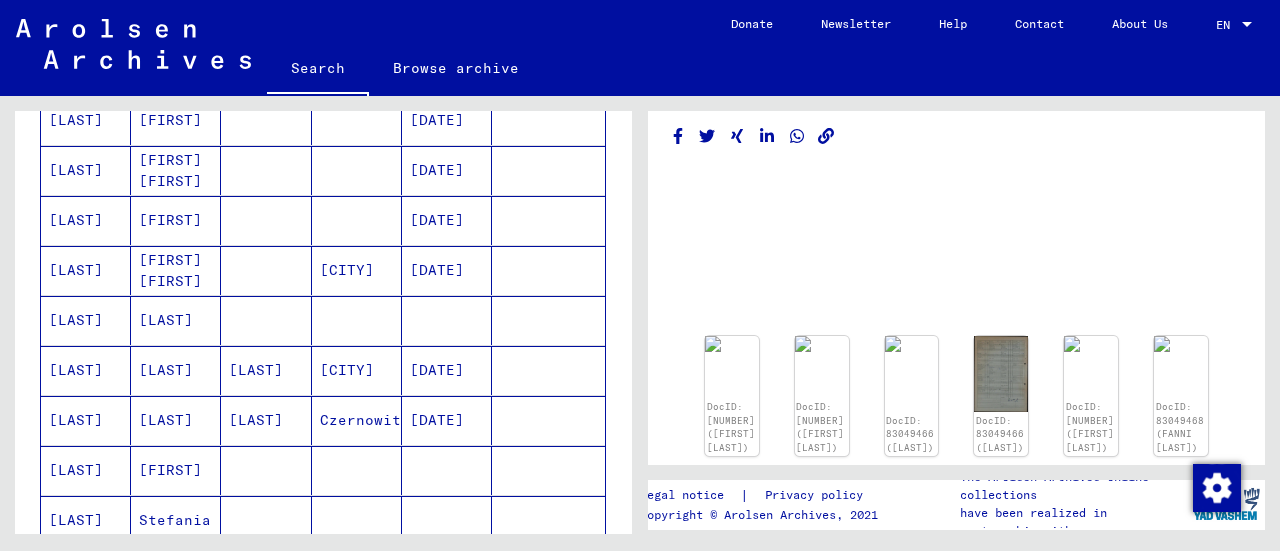 scroll, scrollTop: 0, scrollLeft: 0, axis: both 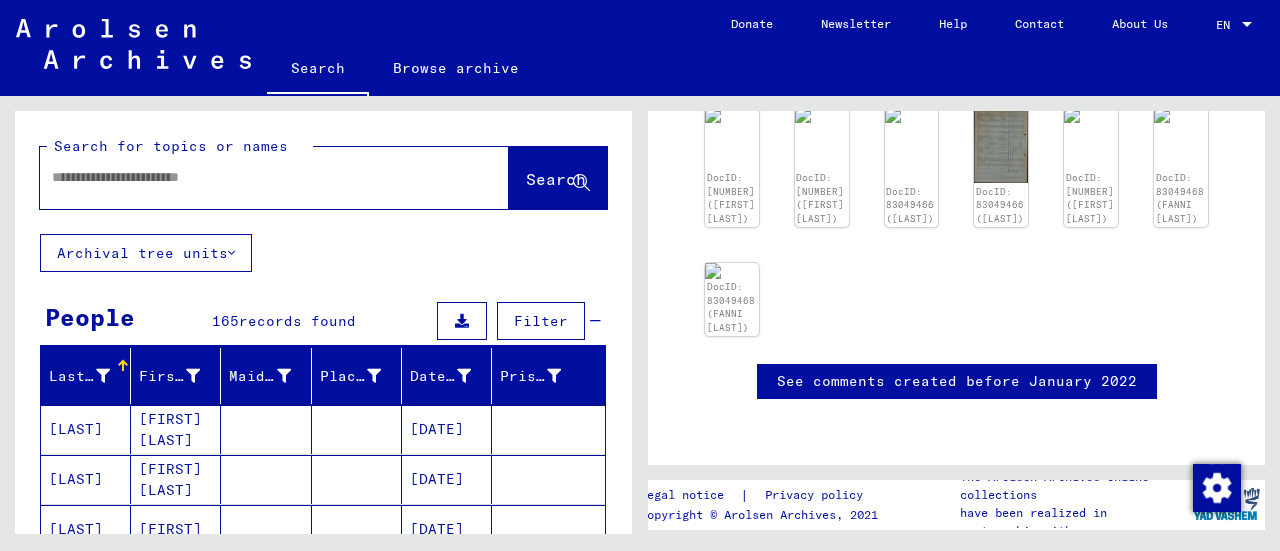 click at bounding box center (256, 177) 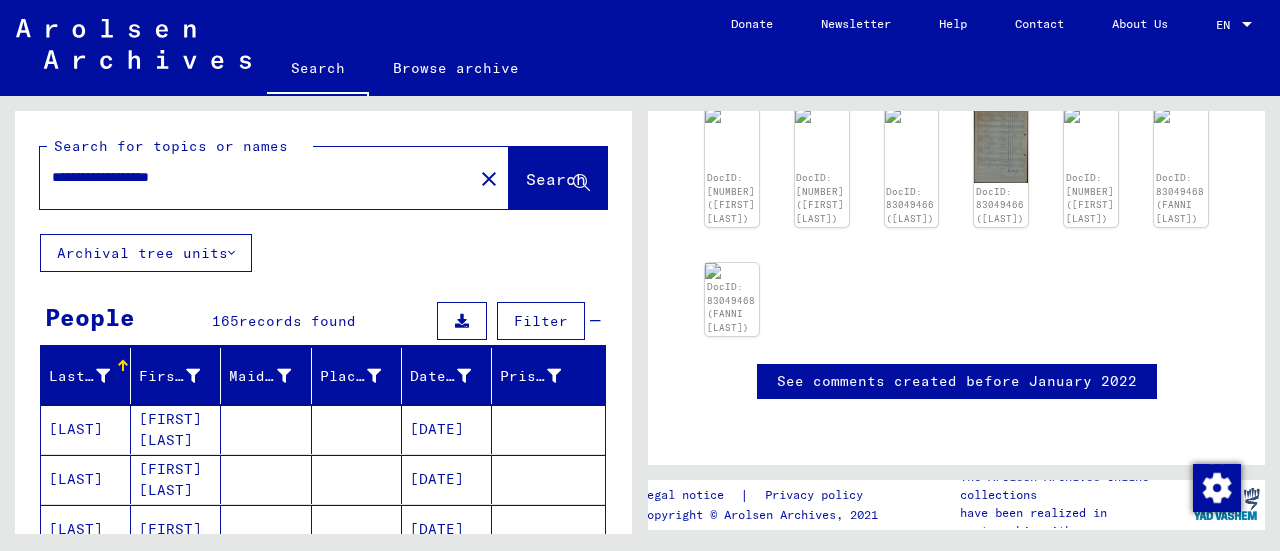 type on "**********" 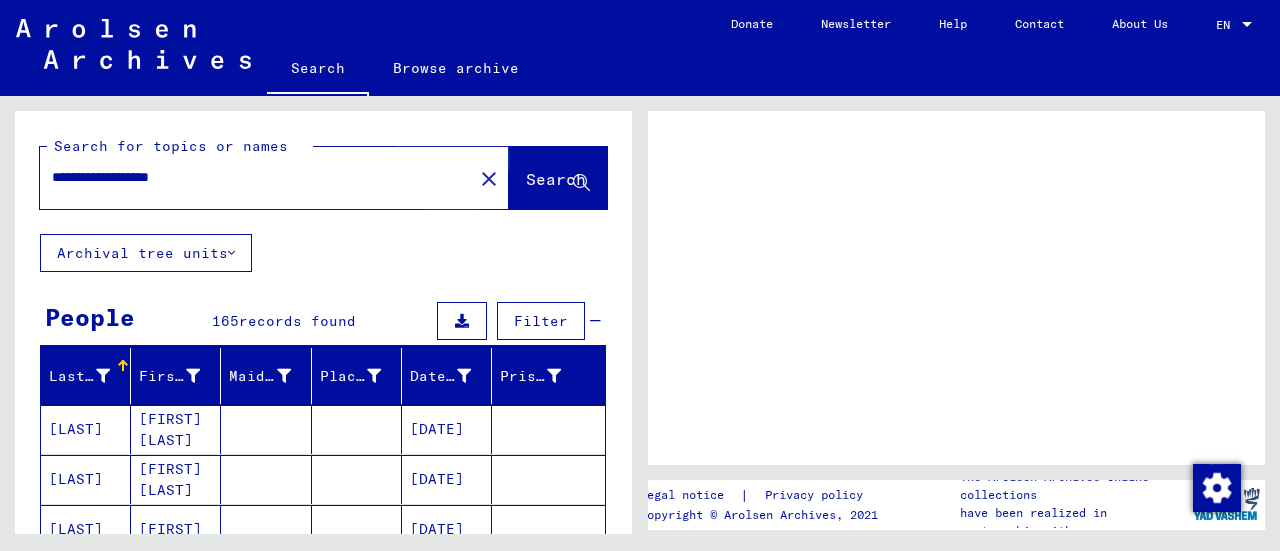 scroll, scrollTop: 0, scrollLeft: 0, axis: both 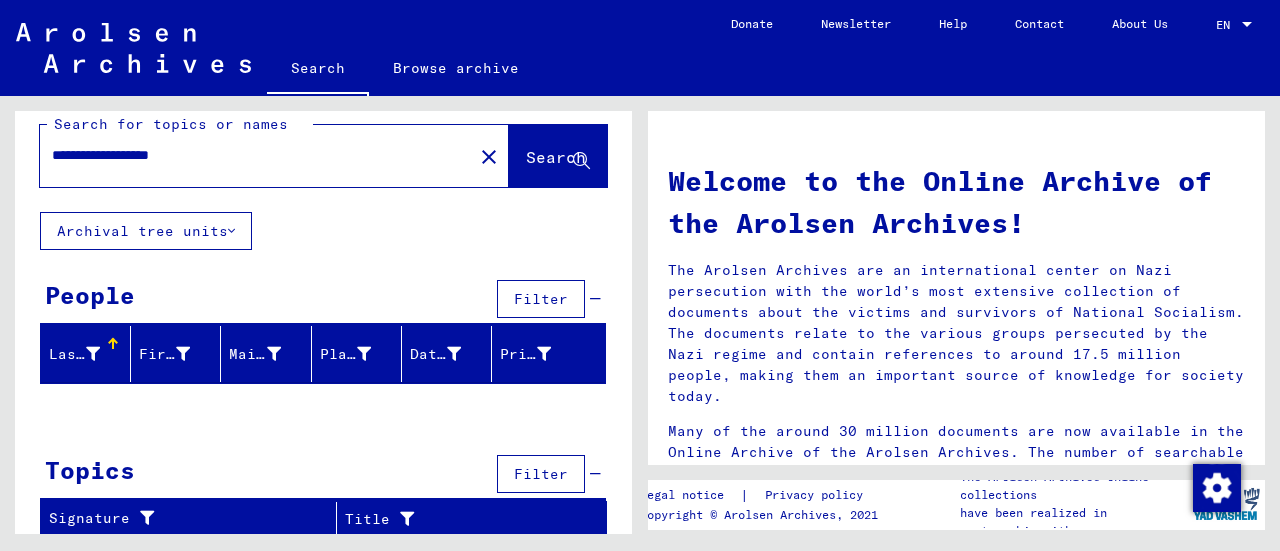 click on "People" at bounding box center [90, 295] 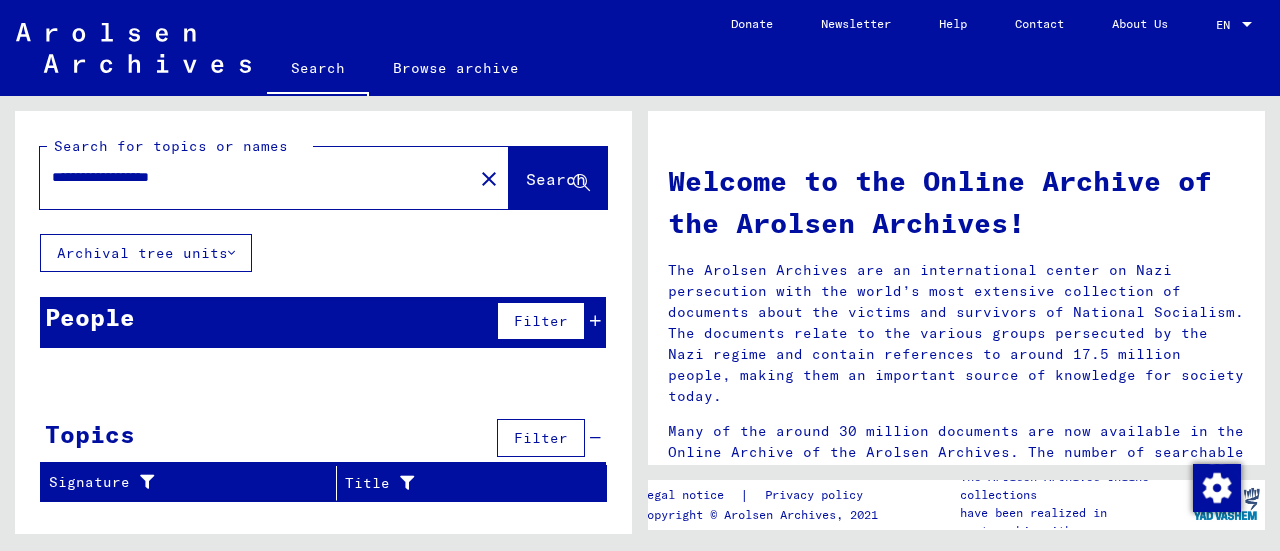 scroll, scrollTop: 0, scrollLeft: 0, axis: both 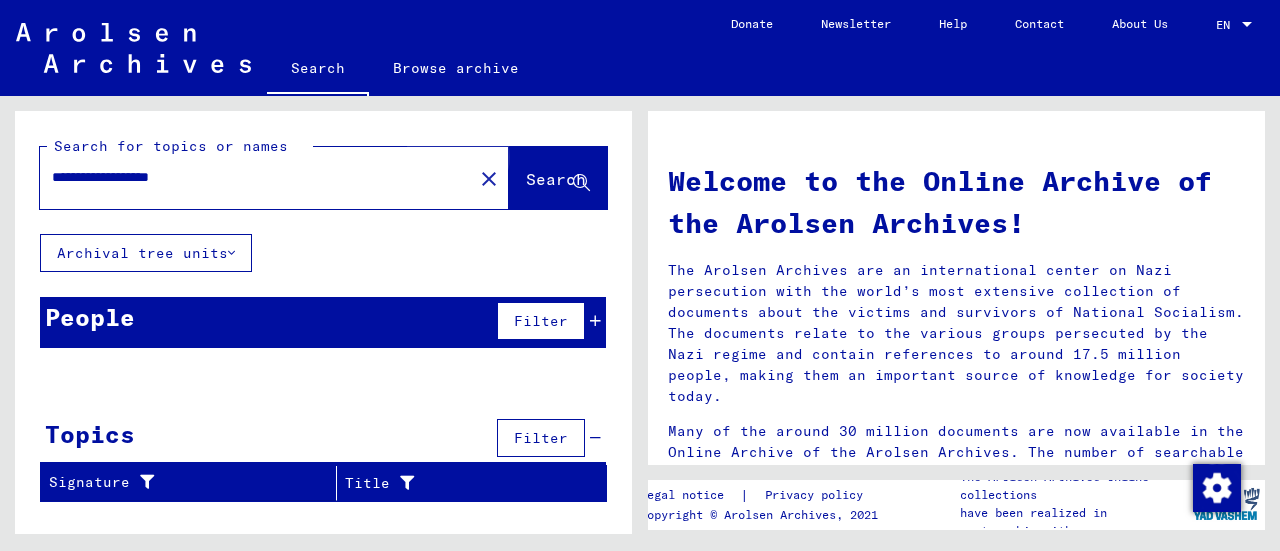 click on "Search" at bounding box center (556, 179) 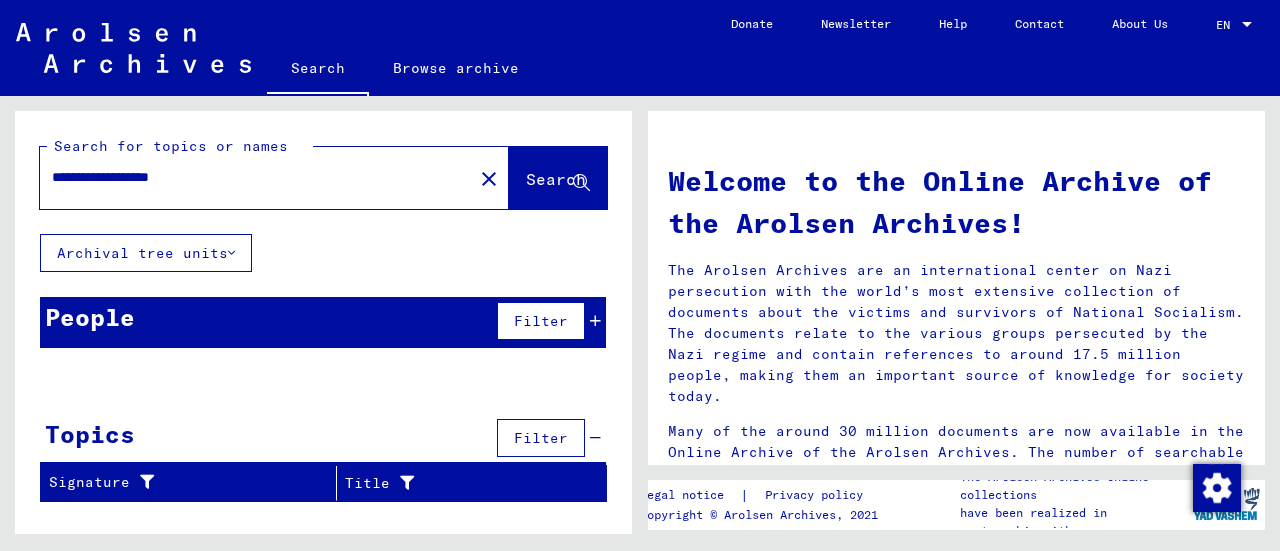 click at bounding box center (581, 183) 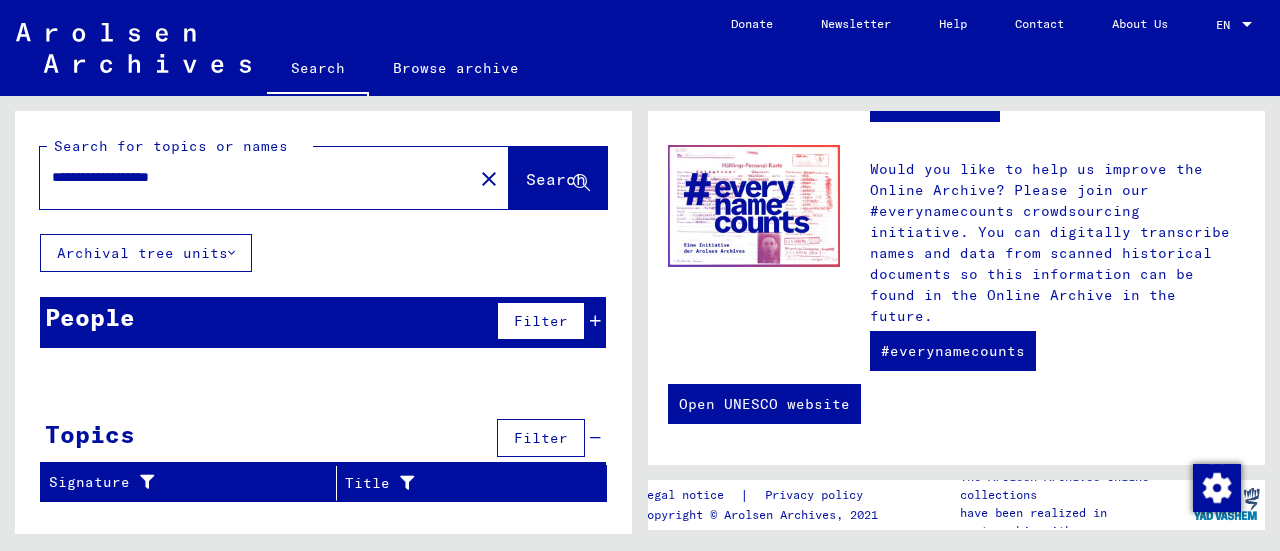 scroll, scrollTop: 1021, scrollLeft: 0, axis: vertical 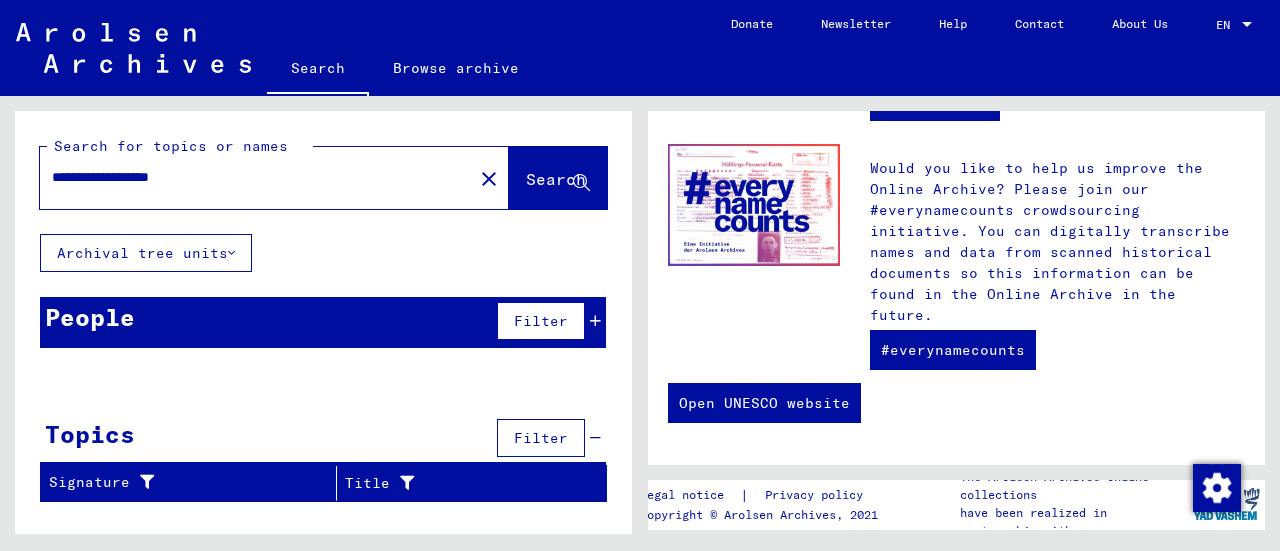 click at bounding box center (595, 321) 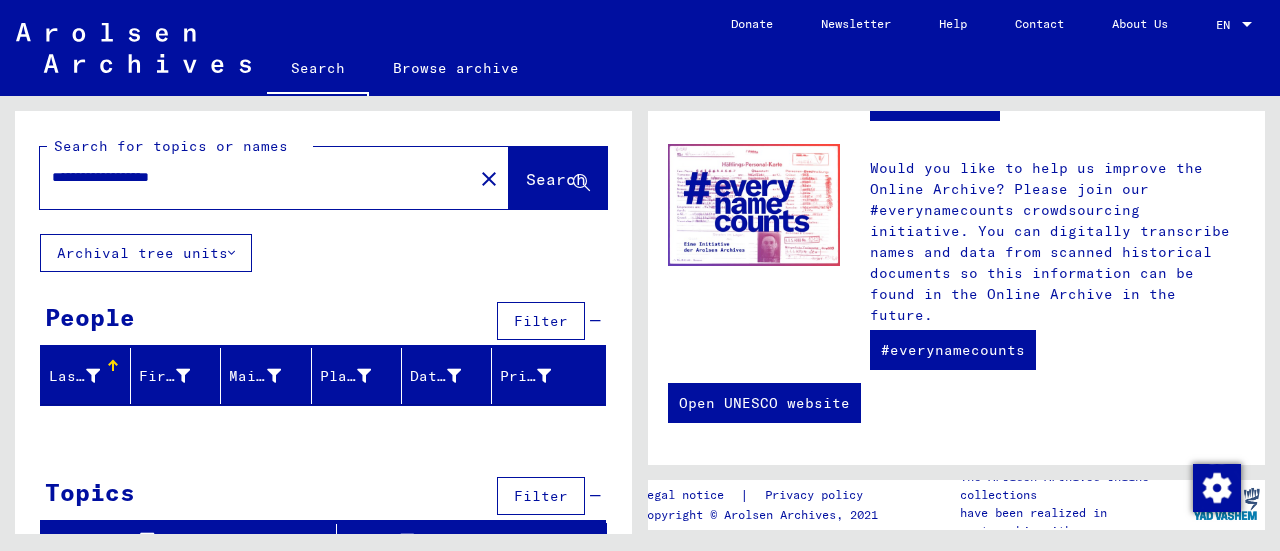 click on "Last Name" at bounding box center [74, 376] 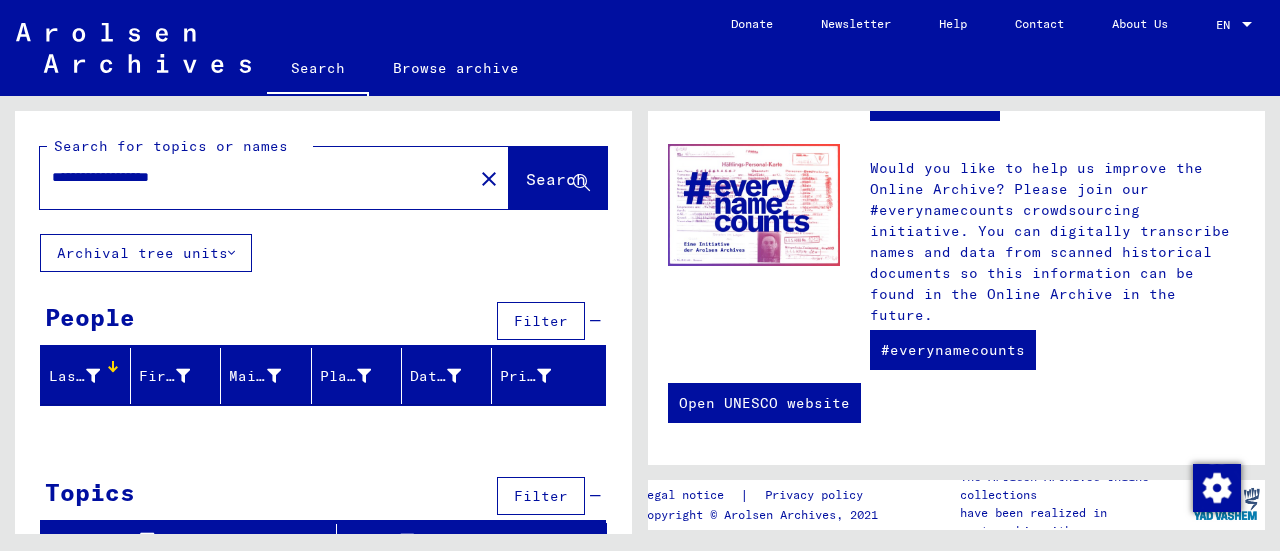 click on "Last Name" at bounding box center (74, 376) 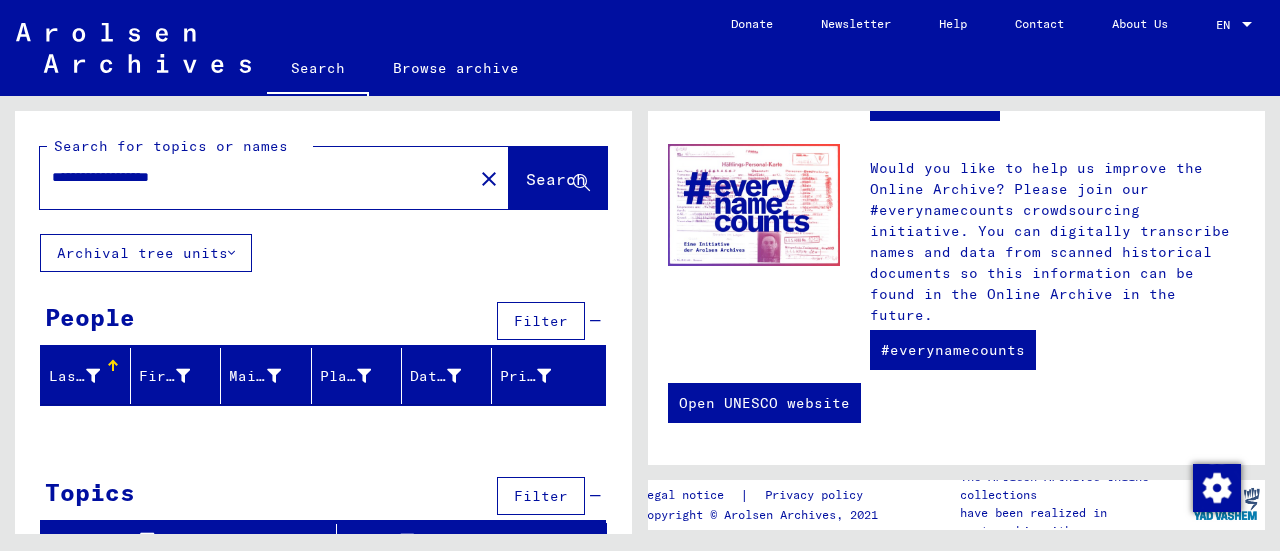 click on "Last Name" at bounding box center [74, 376] 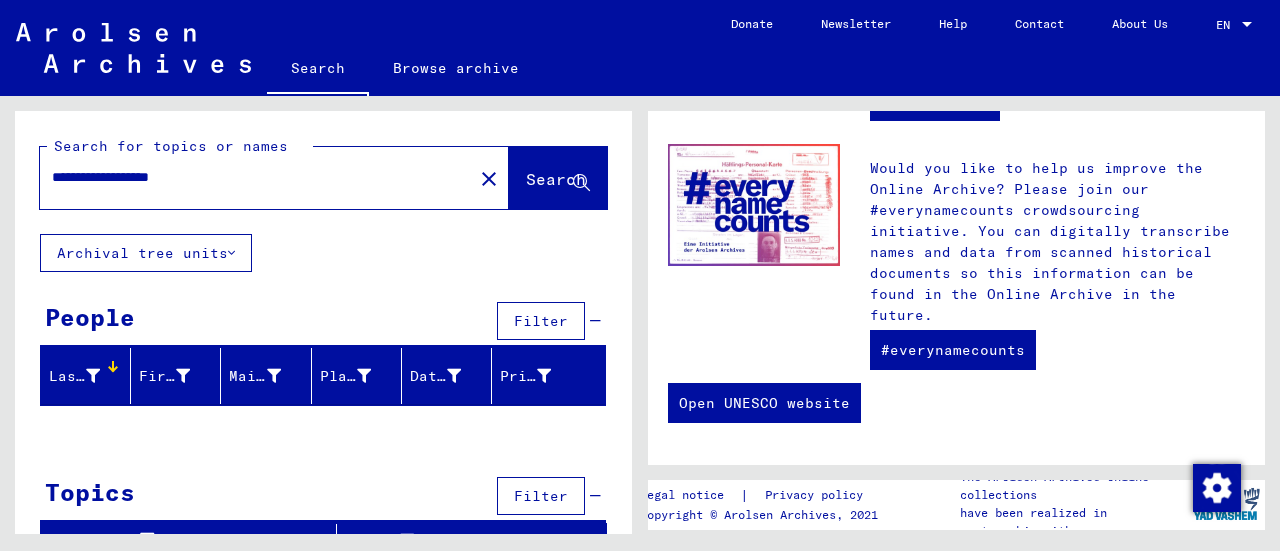 click on "Search" at bounding box center (556, 179) 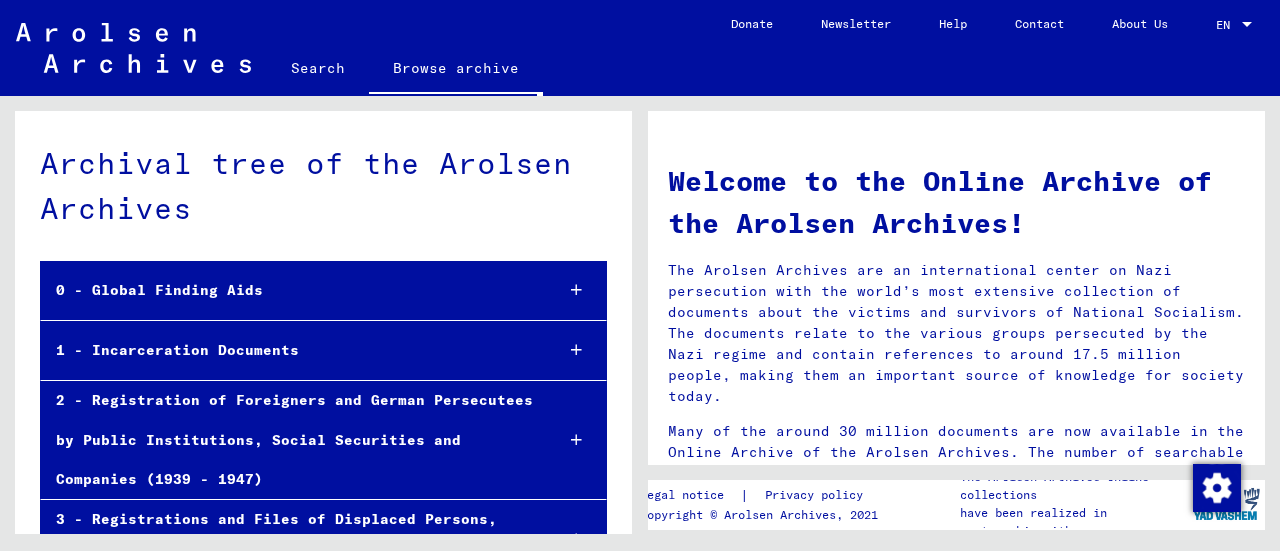 click on "Search" at bounding box center [318, 68] 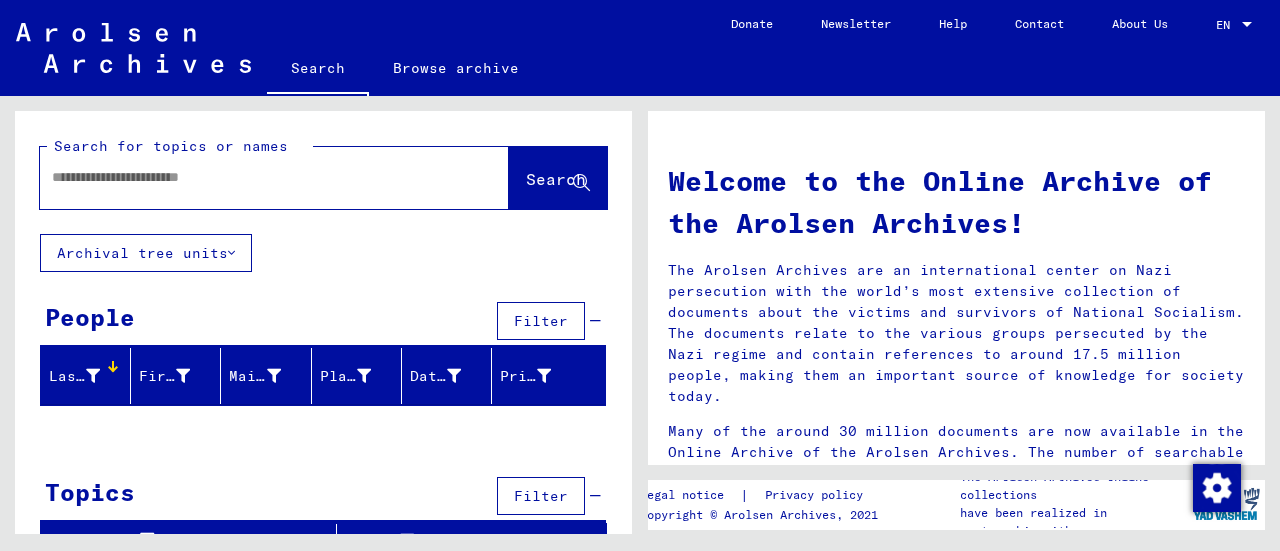 click at bounding box center [250, 177] 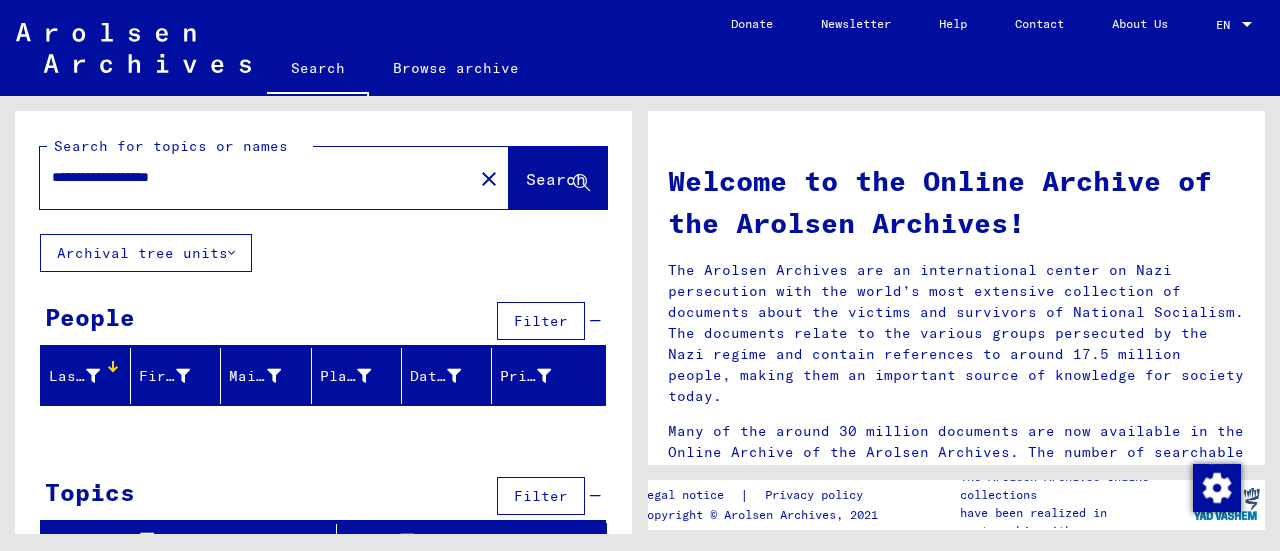 type on "**********" 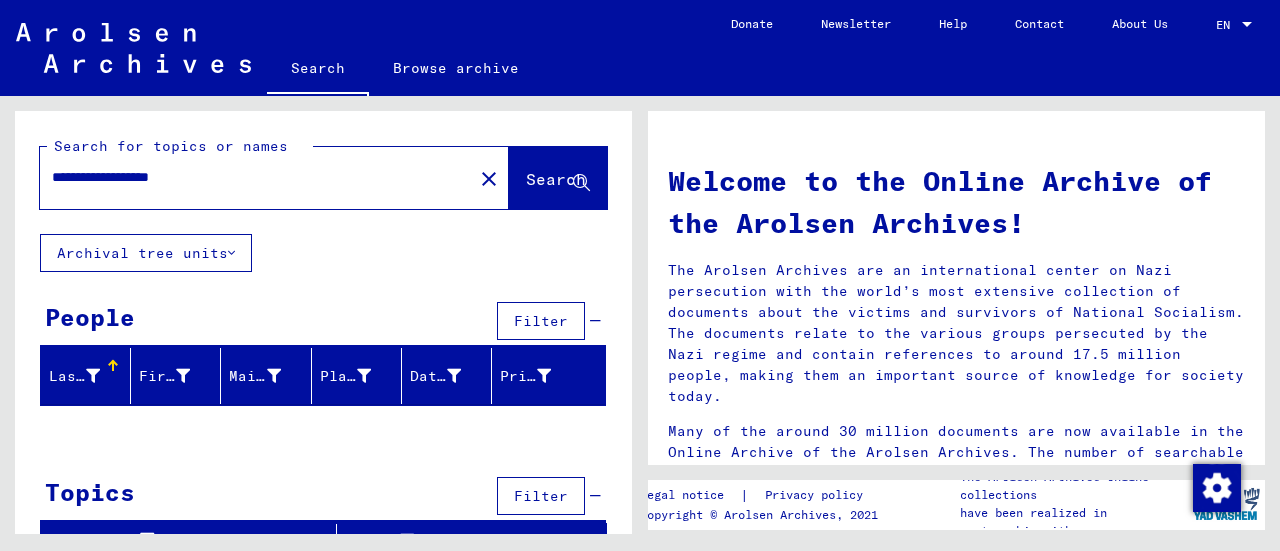 click on "Filter" at bounding box center (541, 321) 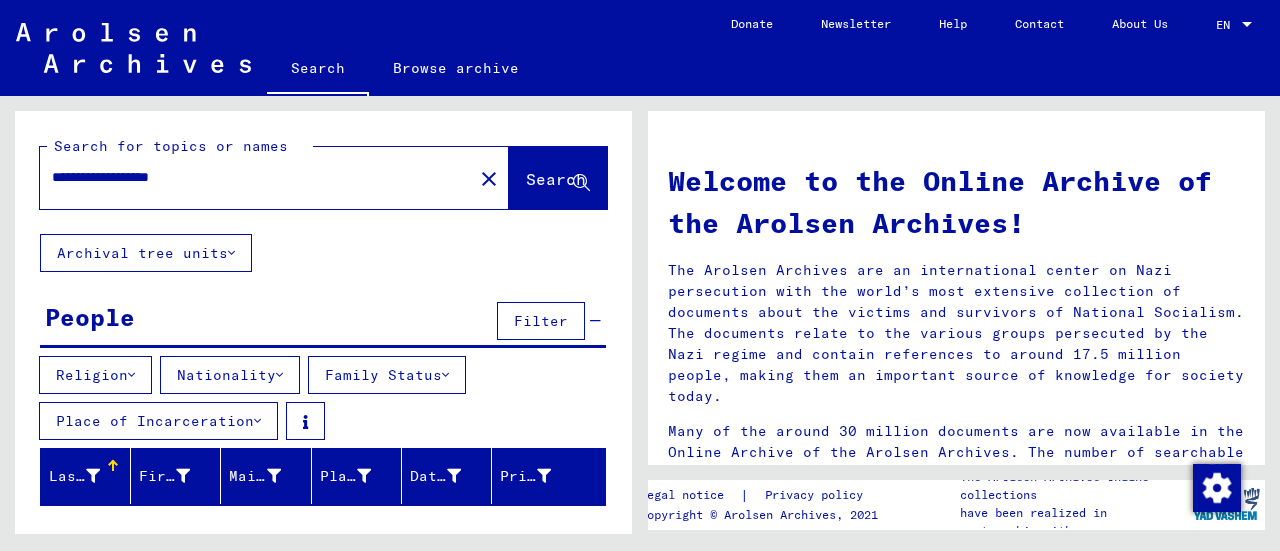 click on "Filter" at bounding box center [541, 321] 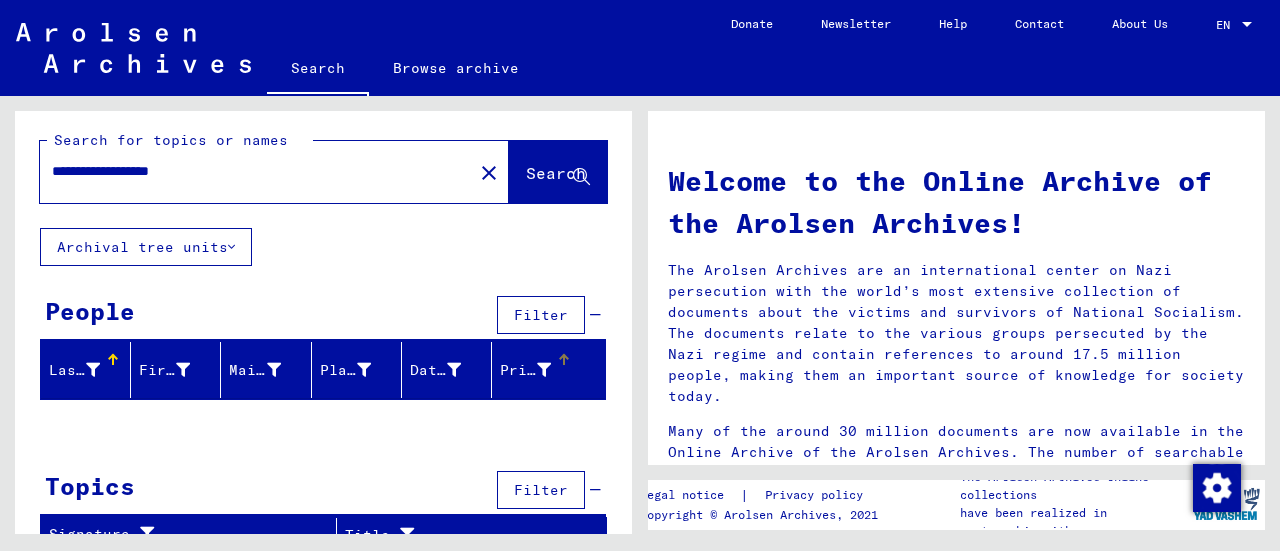 scroll, scrollTop: 0, scrollLeft: 0, axis: both 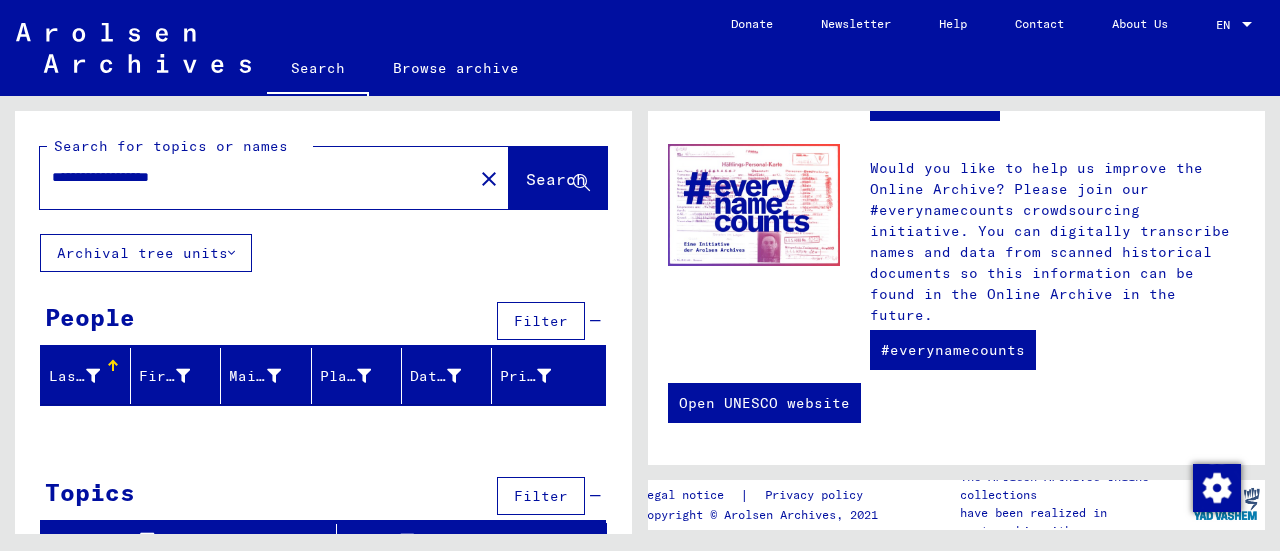click at bounding box center (133, 48) 